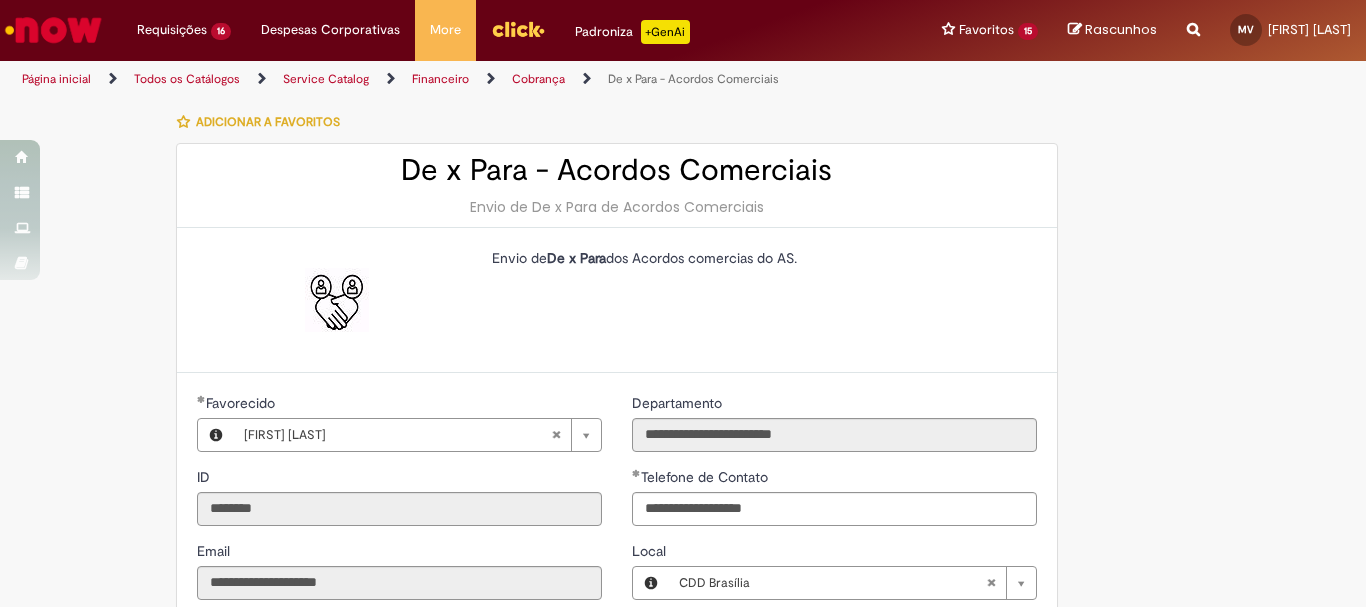 scroll, scrollTop: 0, scrollLeft: 0, axis: both 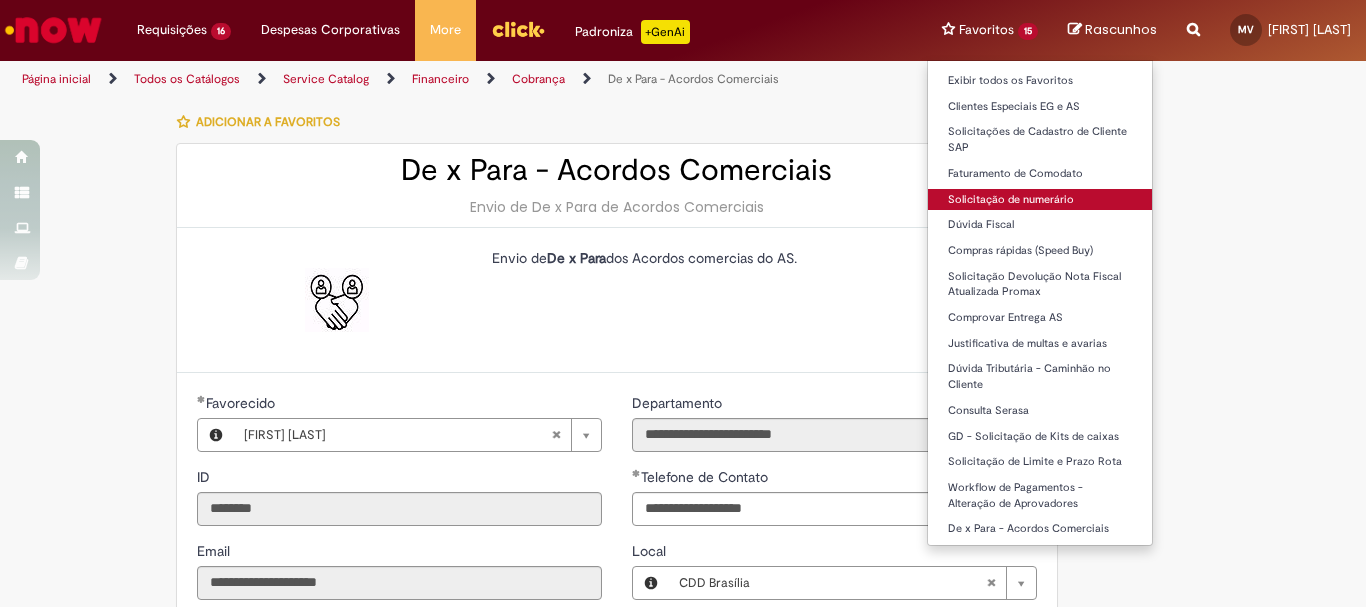 click on "Solicitação de numerário" at bounding box center (1040, 200) 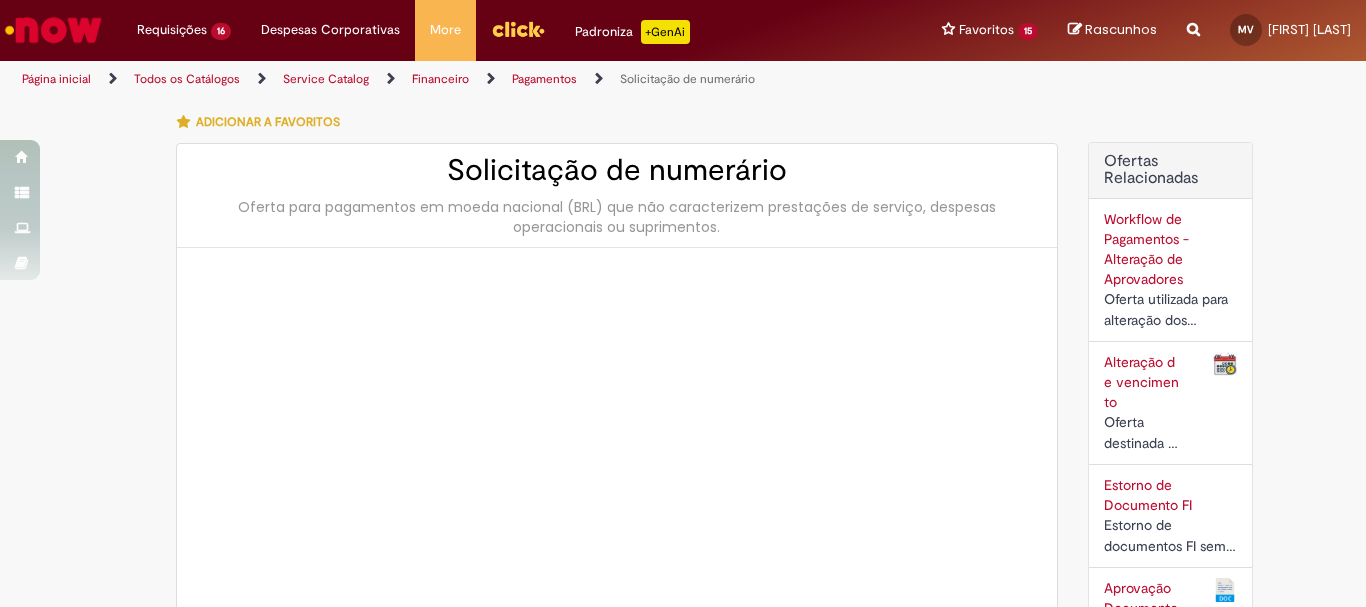 type on "********" 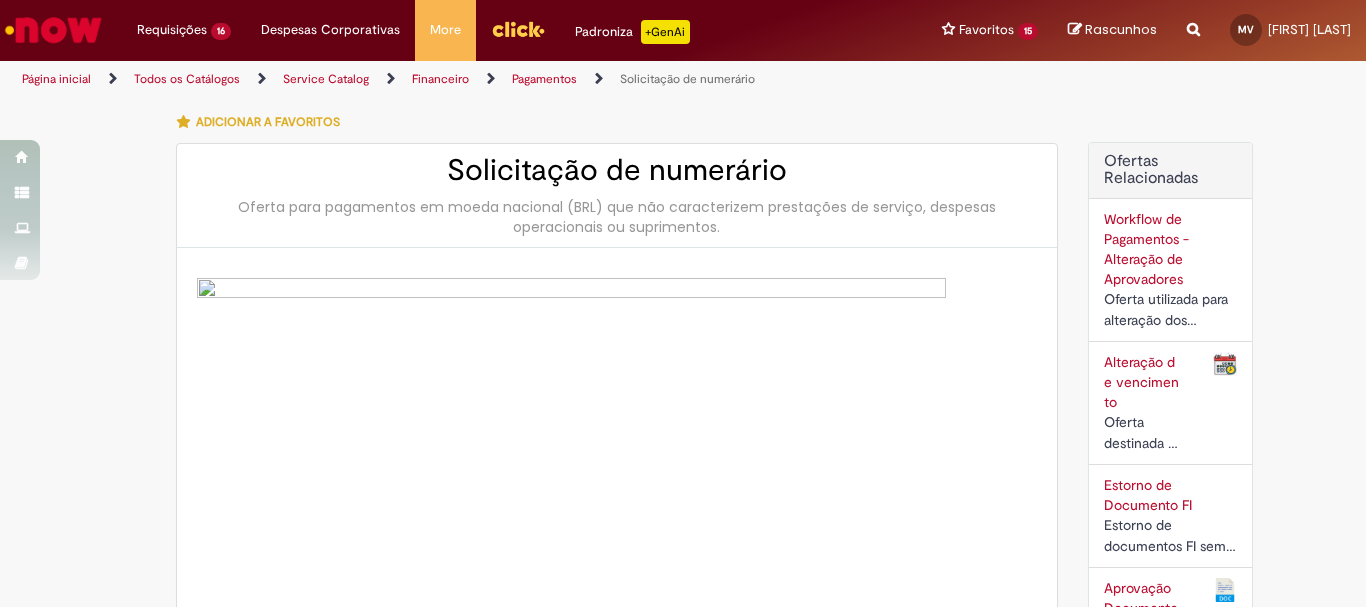 type on "**********" 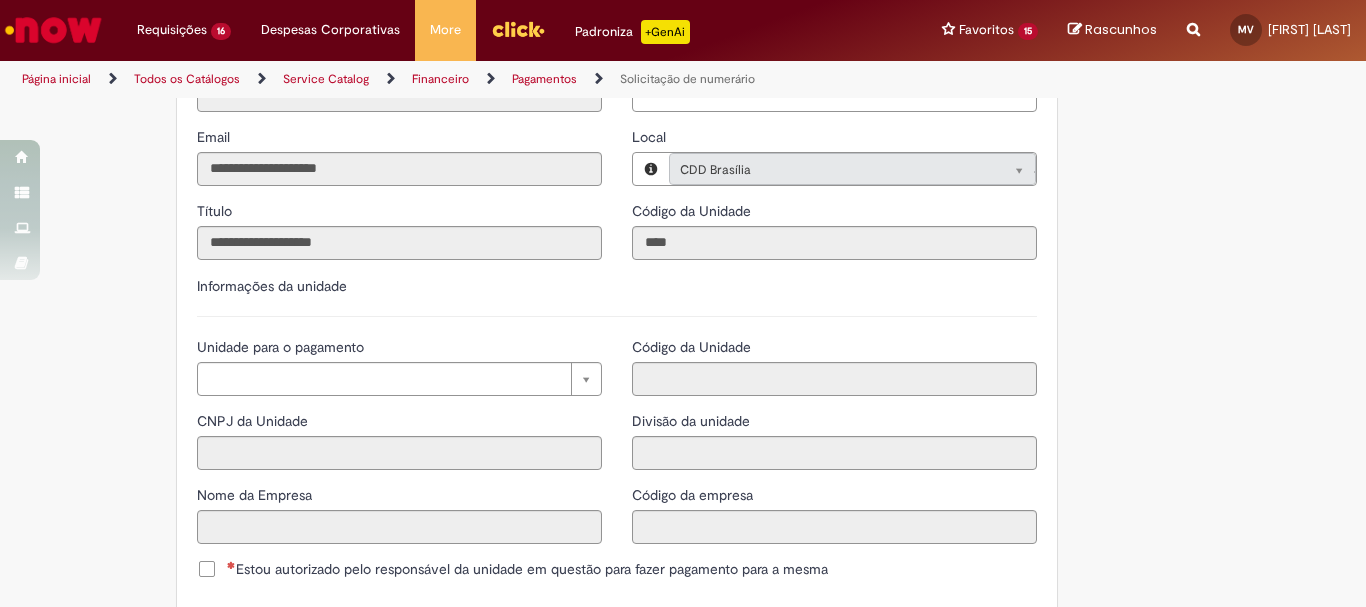 scroll, scrollTop: 2000, scrollLeft: 0, axis: vertical 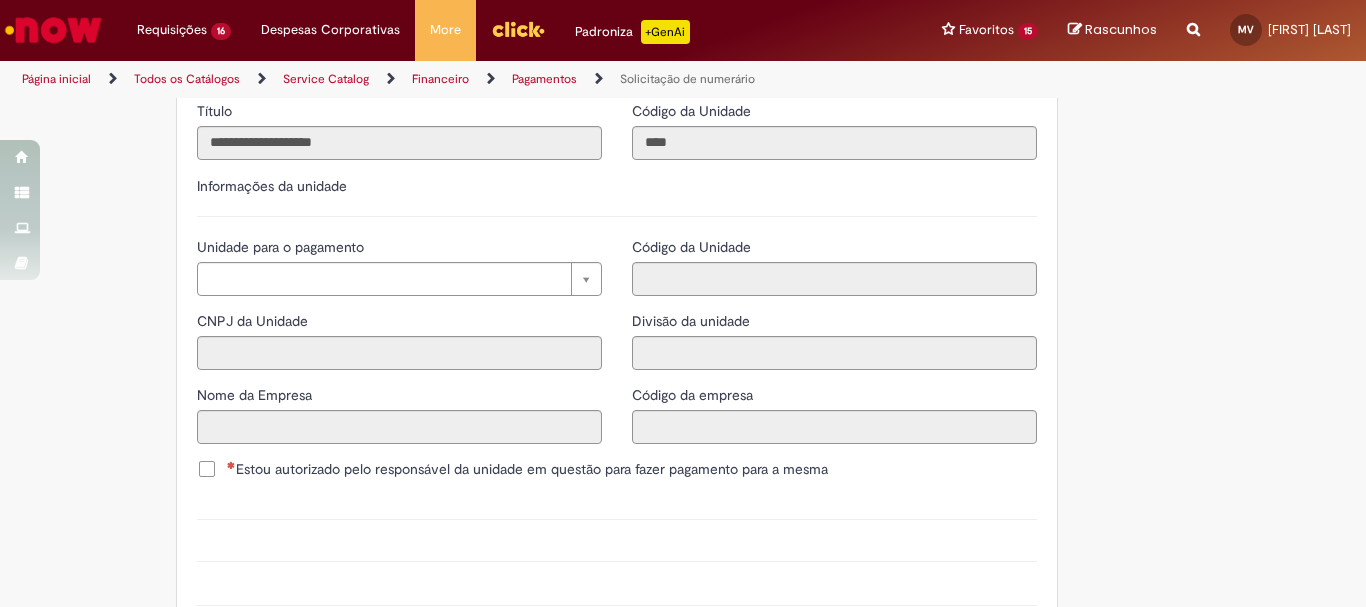 click on "Unidade para o pagamento" at bounding box center [399, 249] 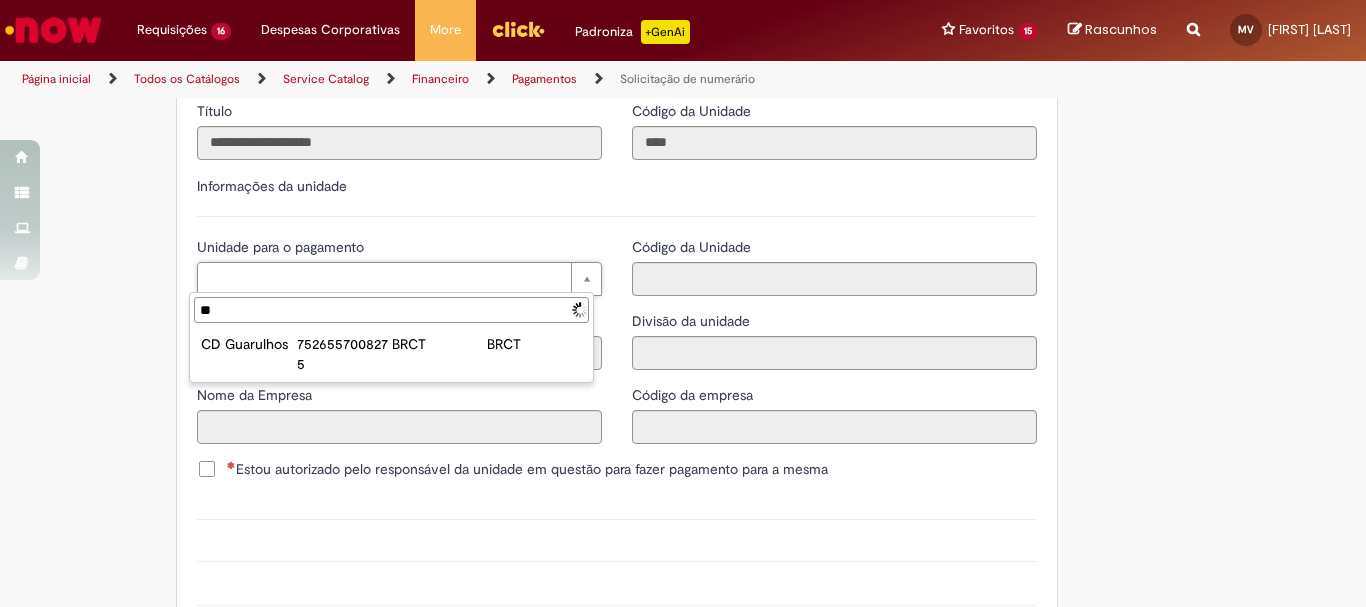 type on "*" 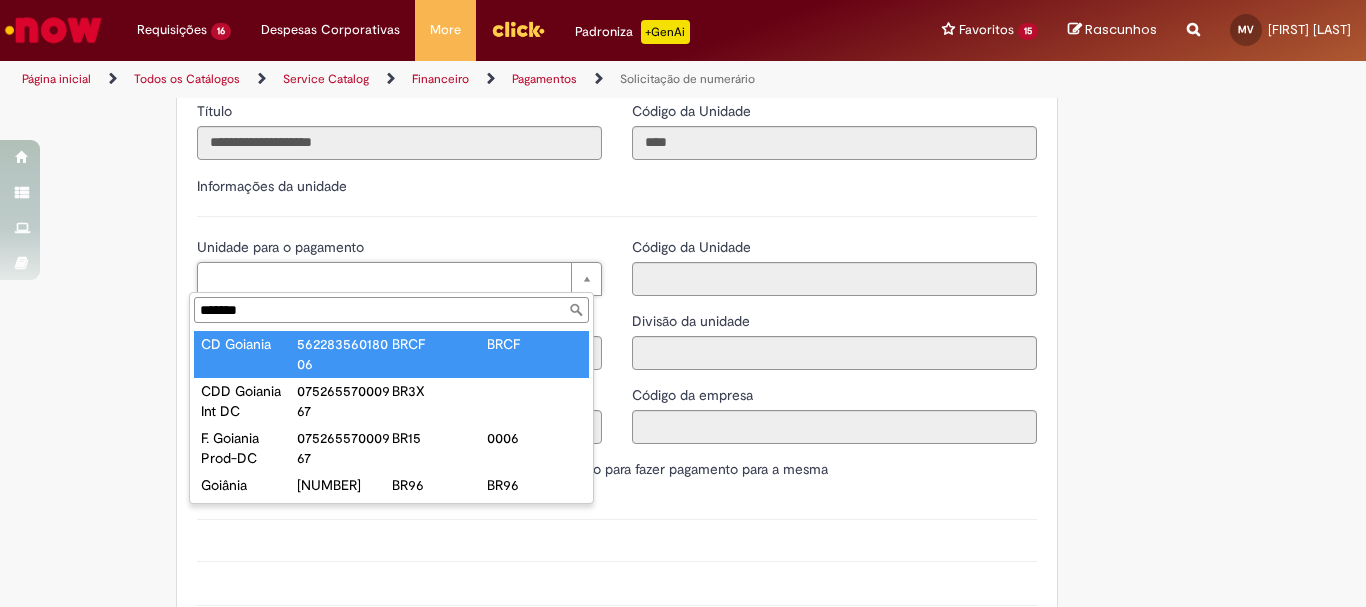 type on "*******" 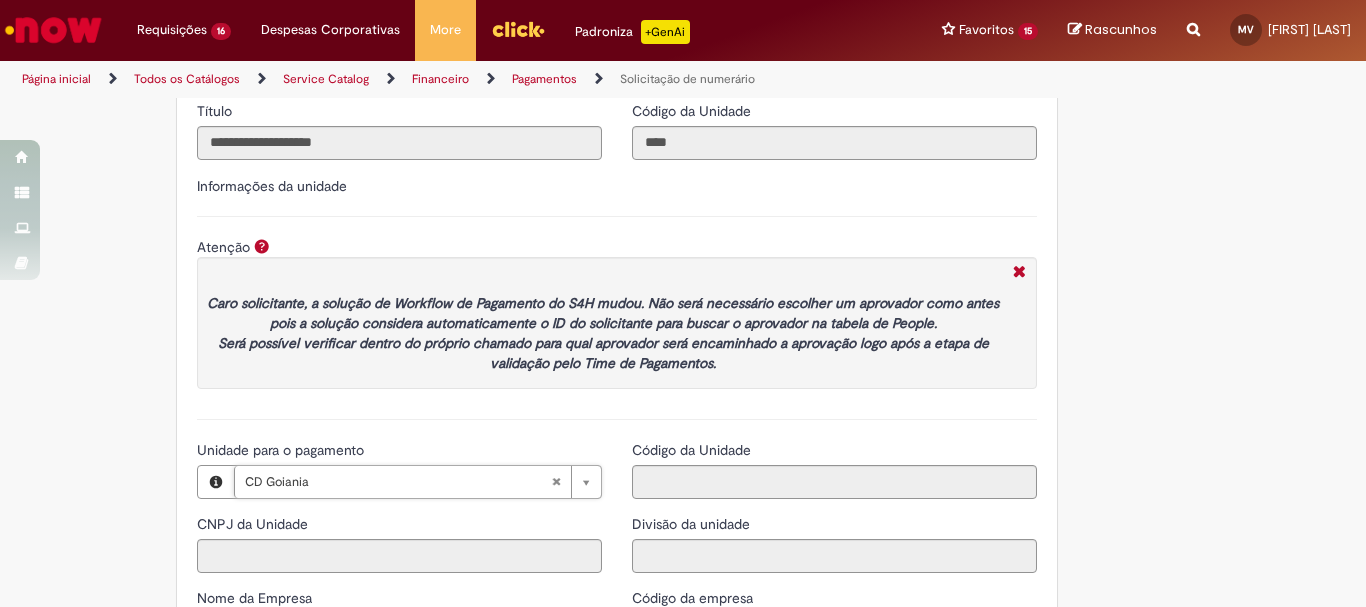 type on "**********" 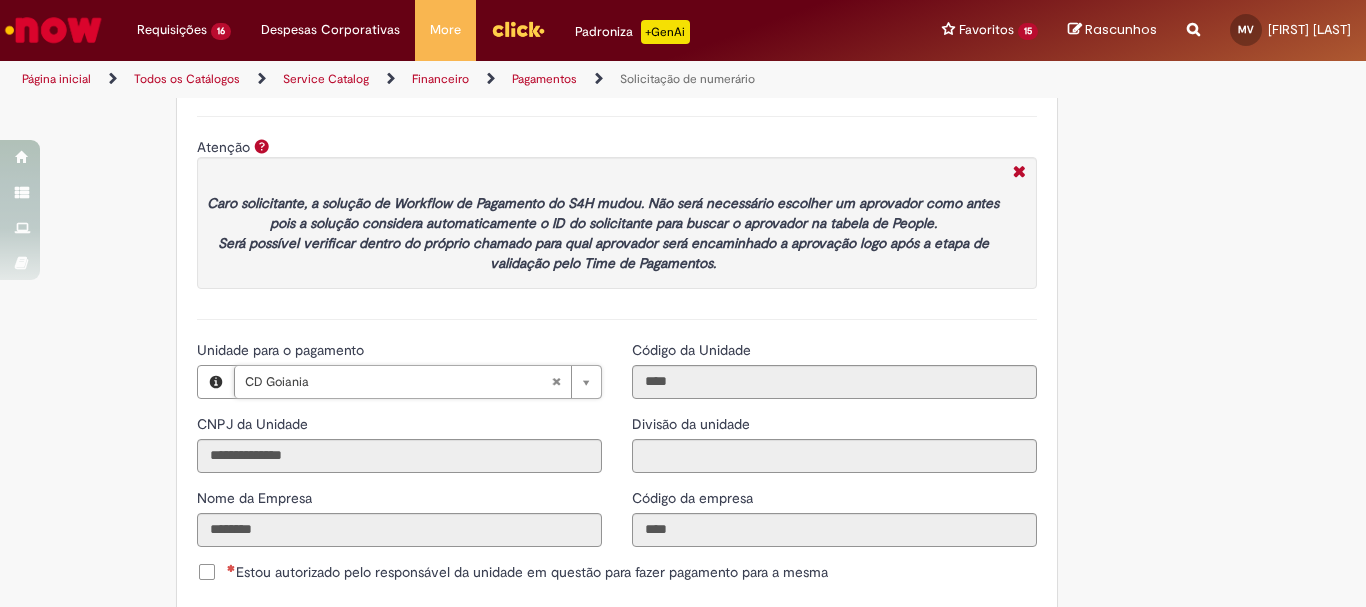 scroll, scrollTop: 2200, scrollLeft: 0, axis: vertical 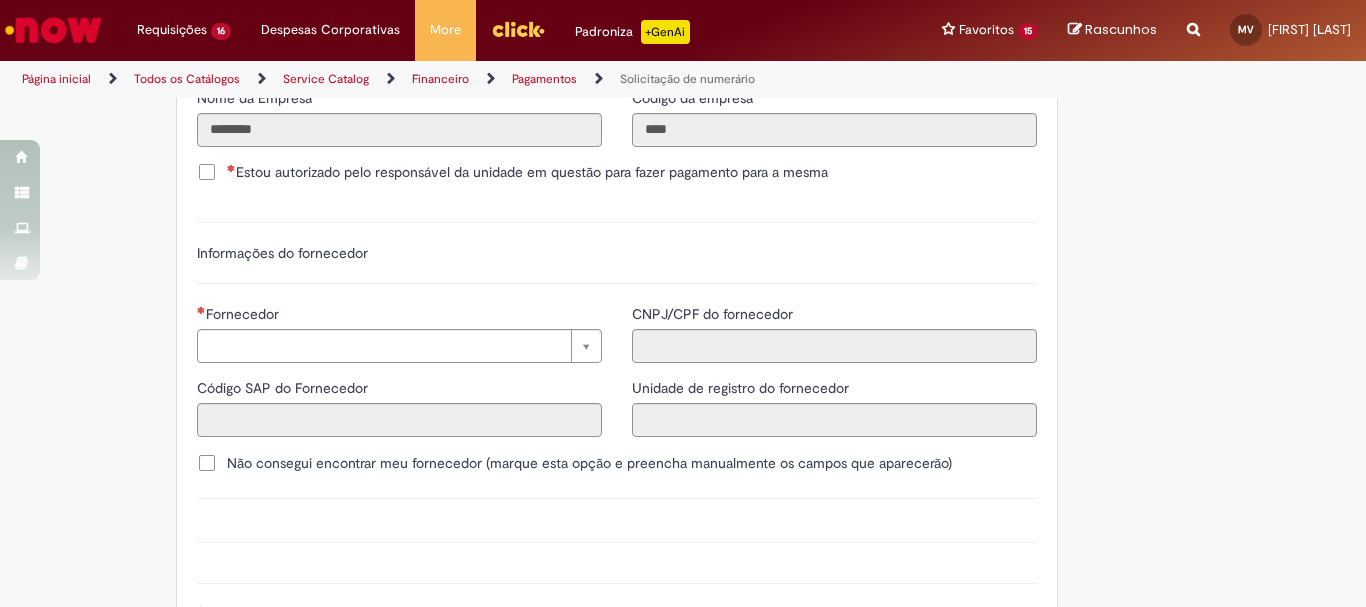 click on "Estou autorizado pelo responsável da unidade em questão para fazer pagamento para a mesma" at bounding box center (527, 172) 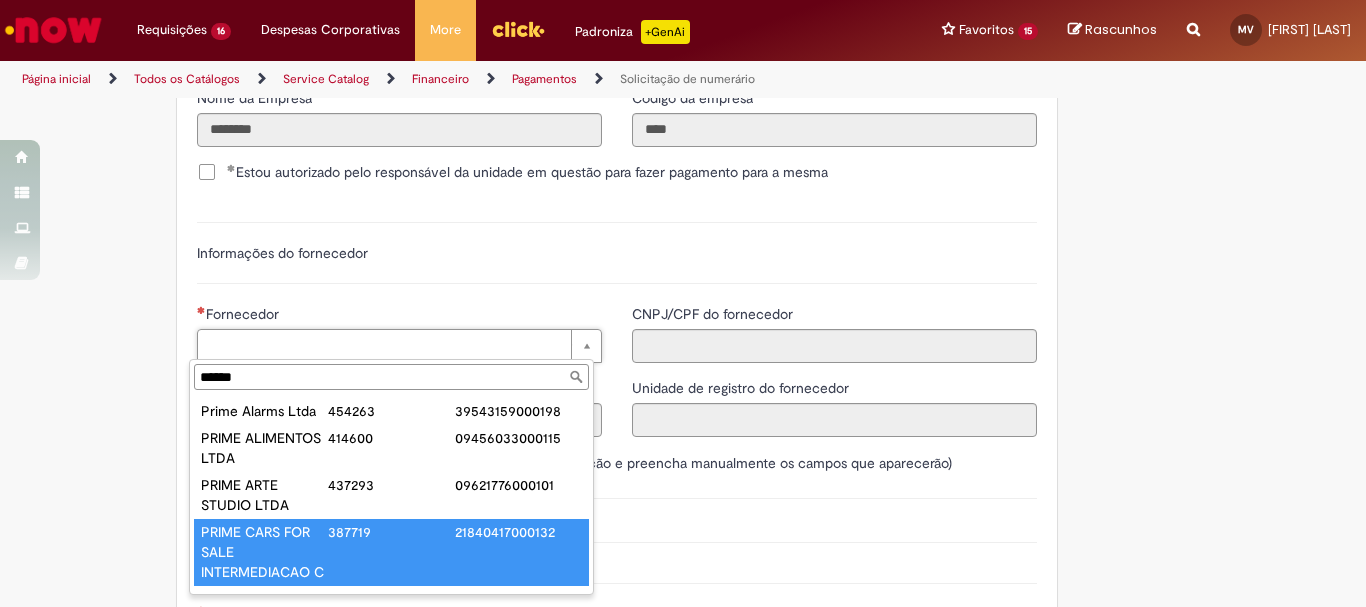 scroll, scrollTop: 8, scrollLeft: 0, axis: vertical 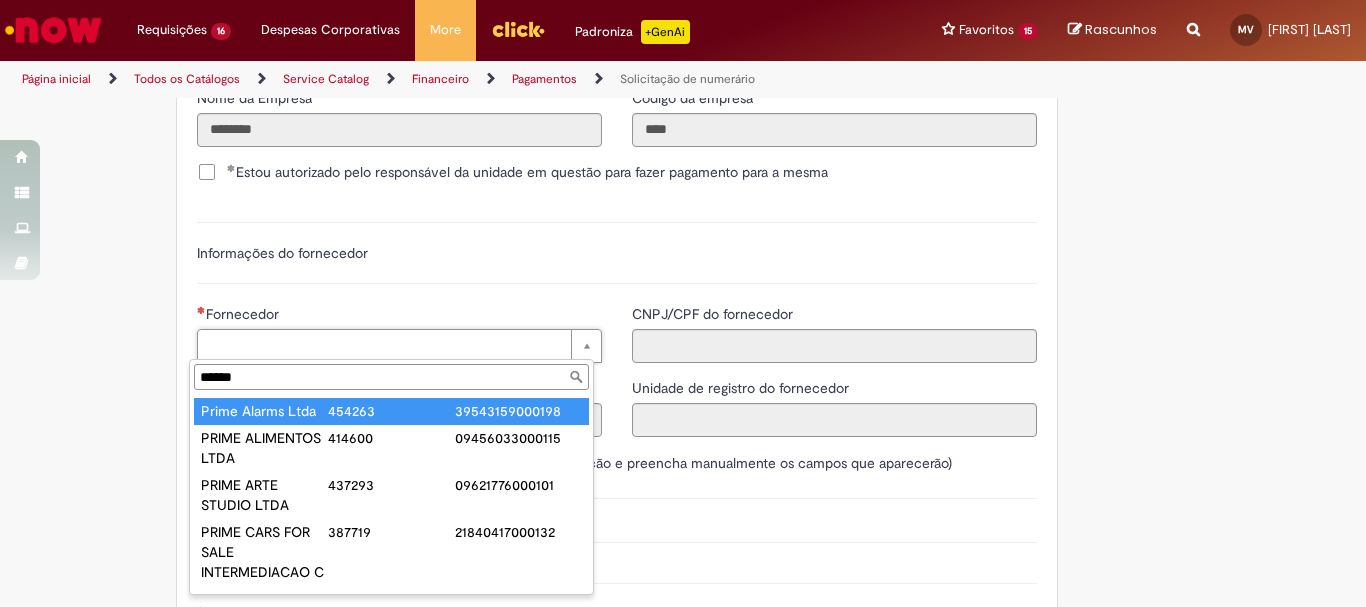 click on "*****" at bounding box center [391, 377] 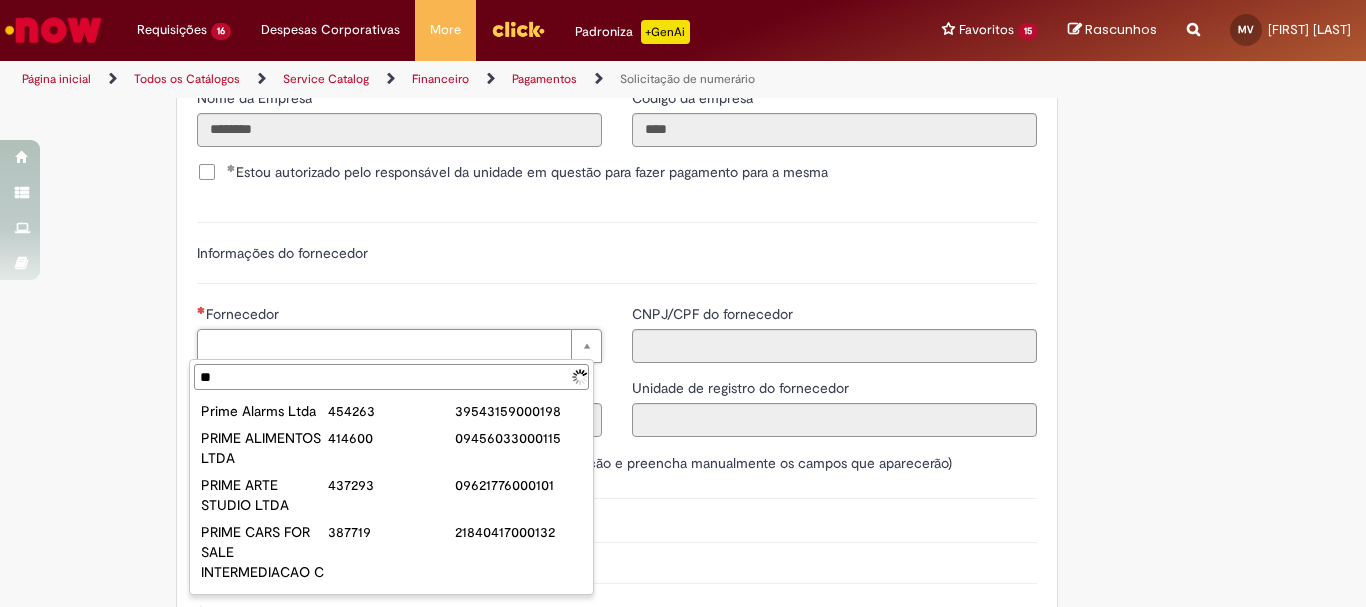 type on "*" 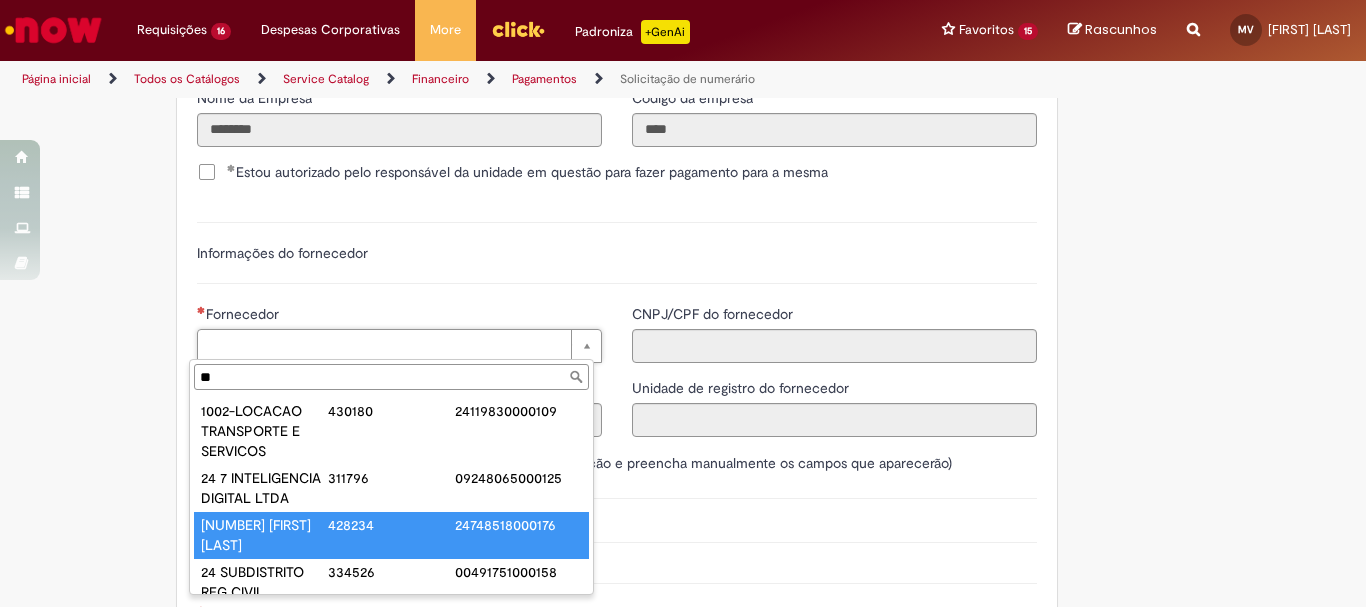scroll, scrollTop: 1, scrollLeft: 0, axis: vertical 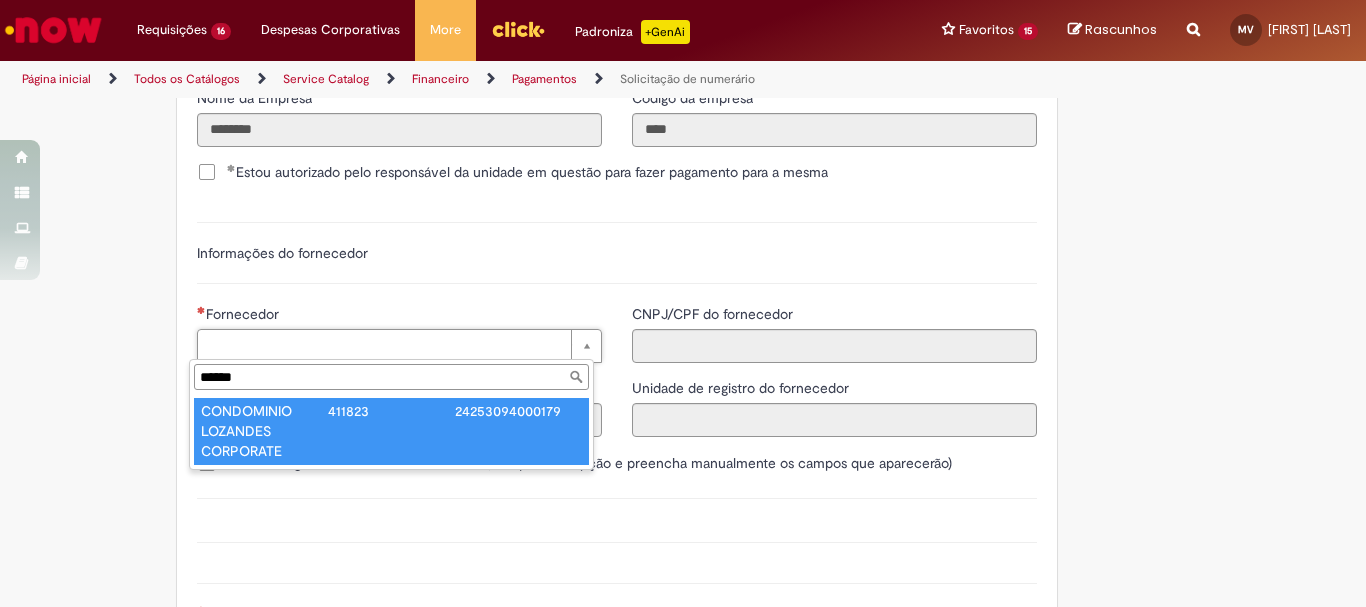 type on "******" 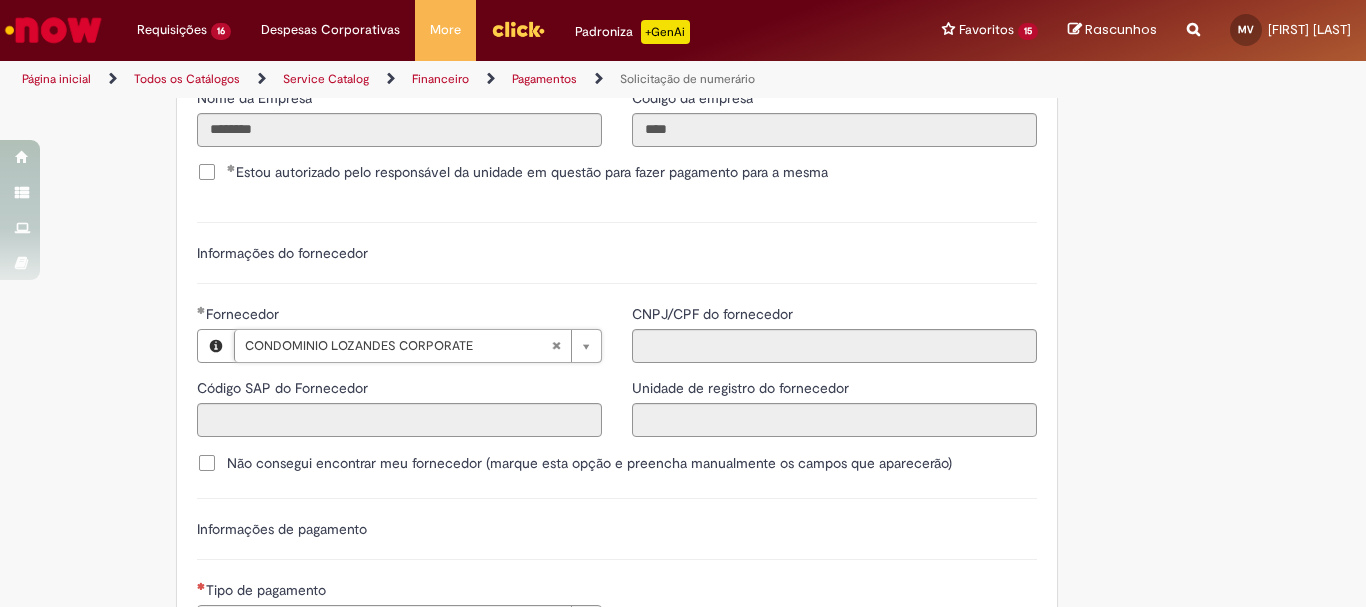 type on "******" 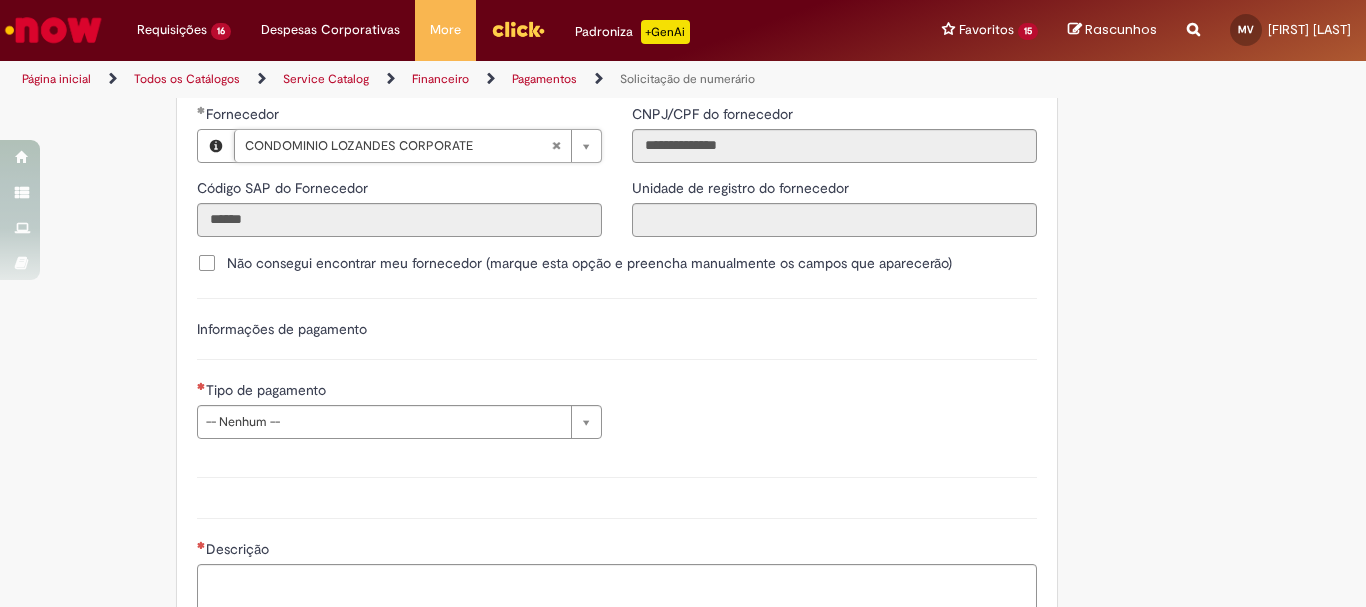 scroll, scrollTop: 2900, scrollLeft: 0, axis: vertical 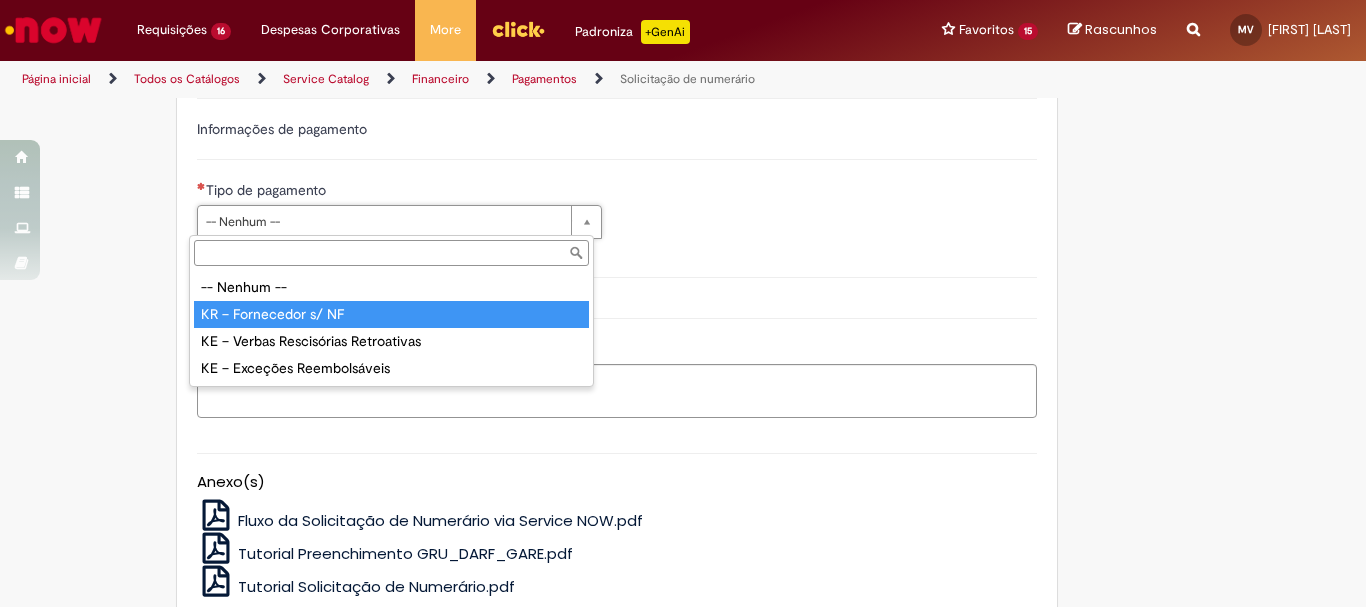 type on "**********" 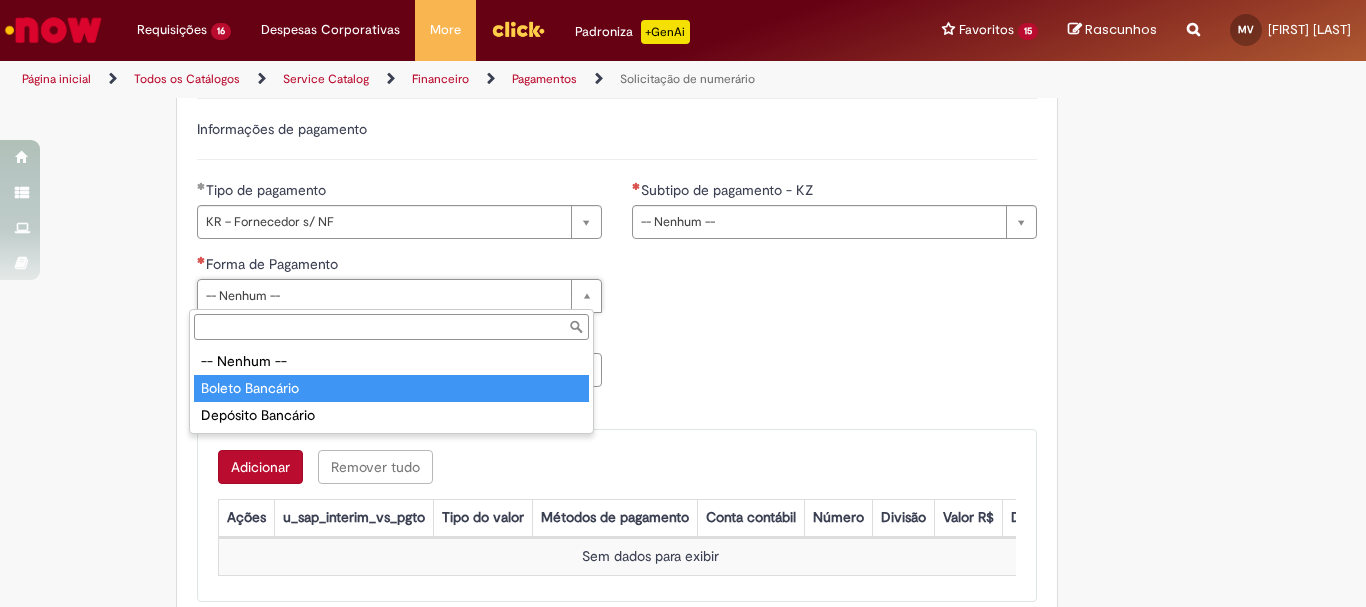 type on "**********" 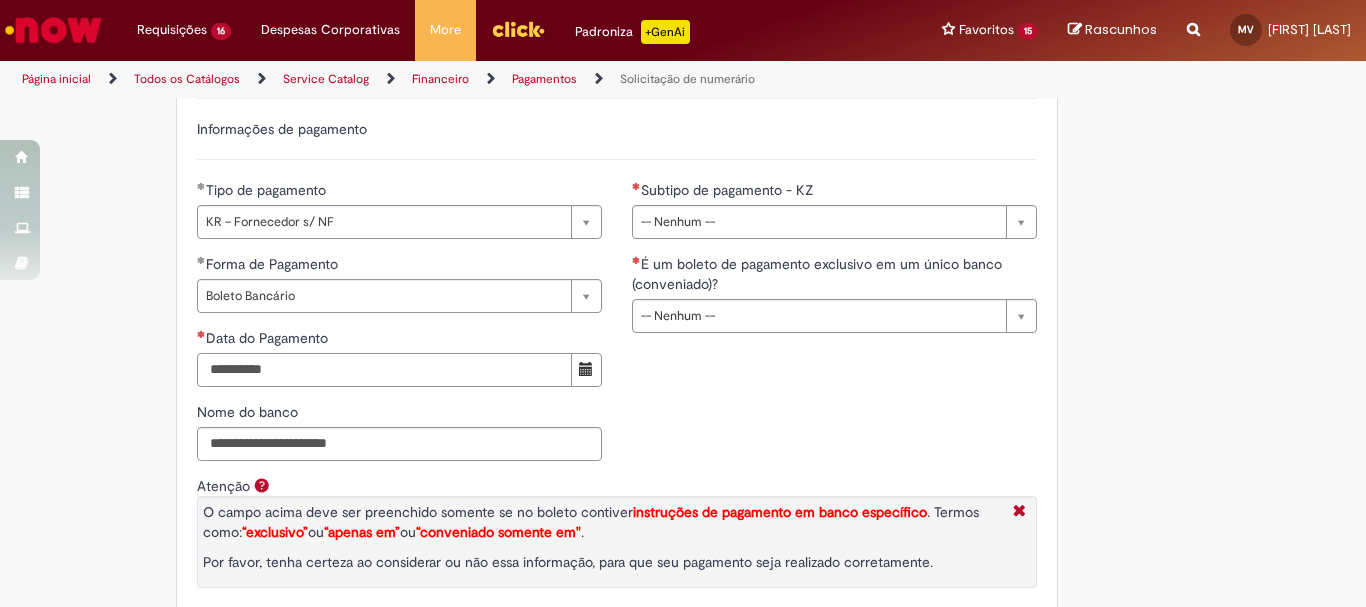 click on "Data do Pagamento" at bounding box center (384, 370) 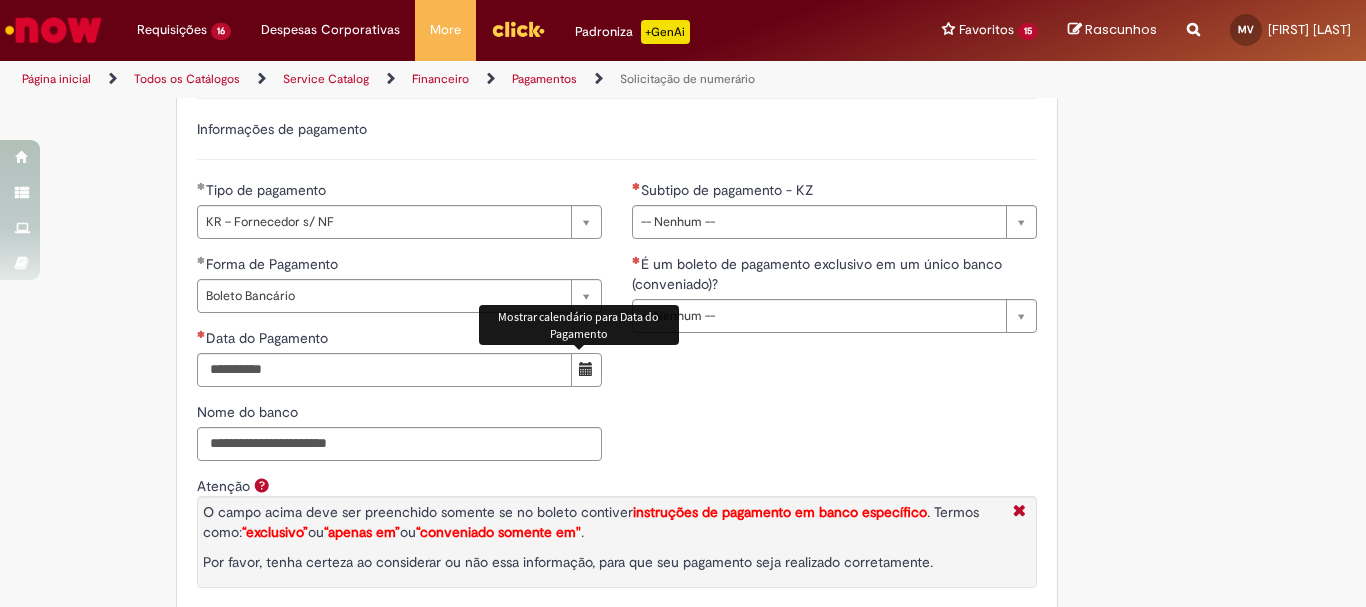 click at bounding box center (586, 369) 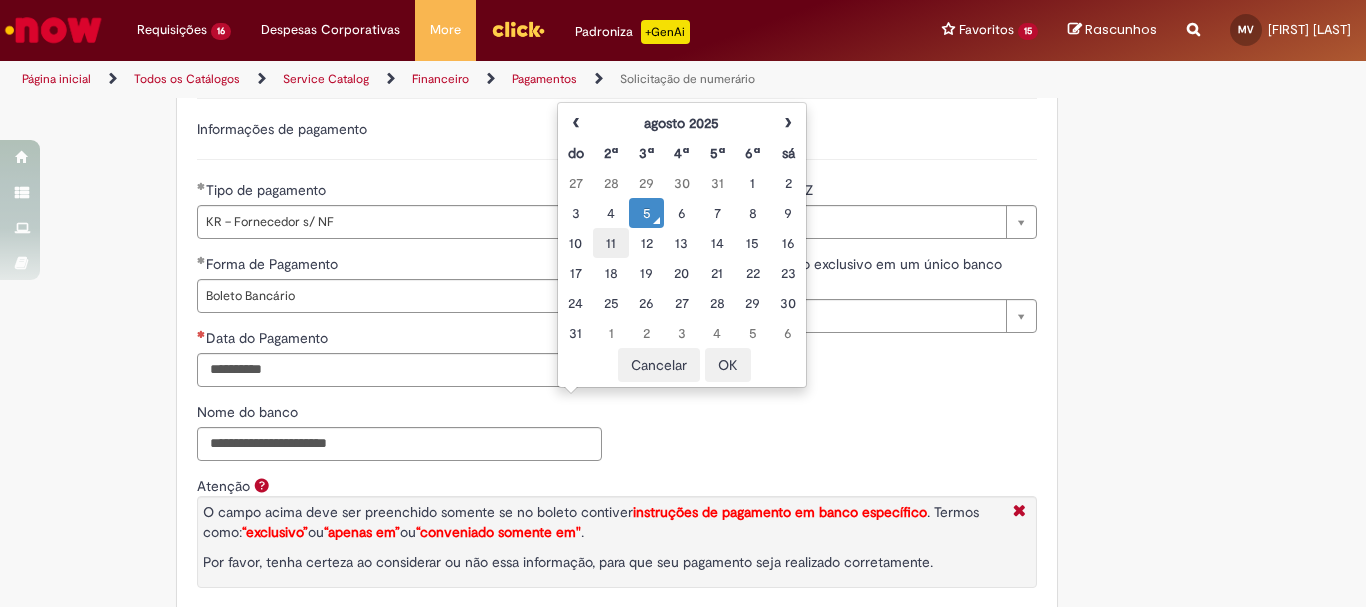 click on "11" at bounding box center (610, 243) 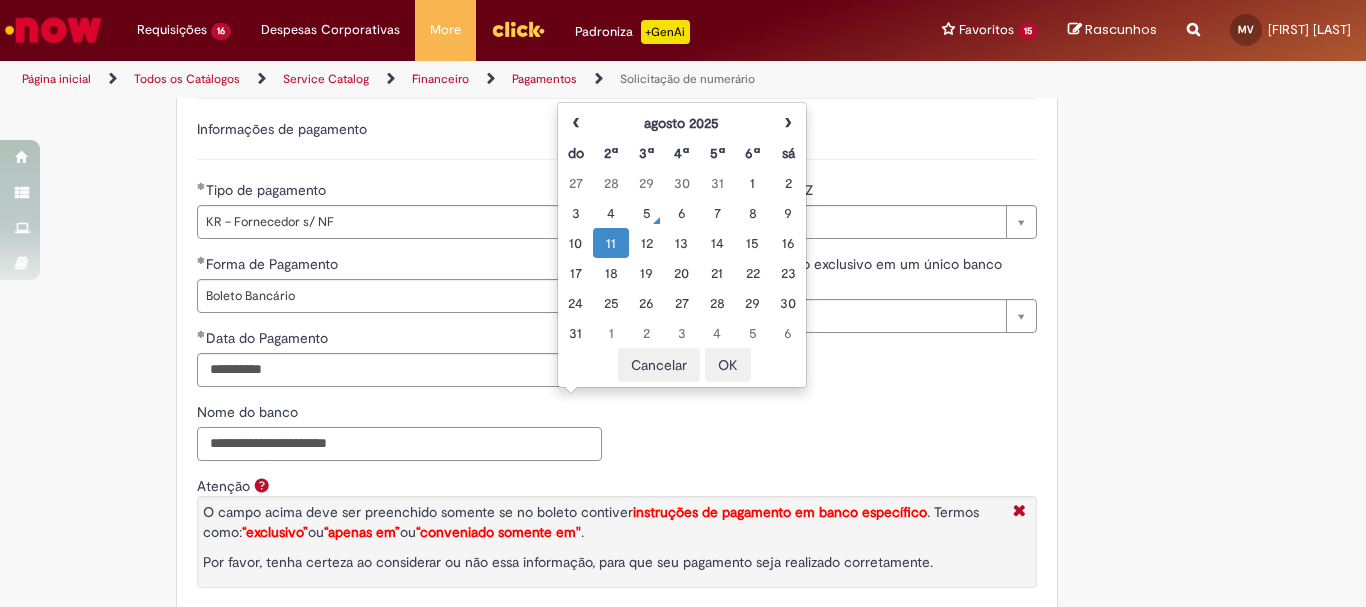 click on "Nome do banco" at bounding box center (399, 444) 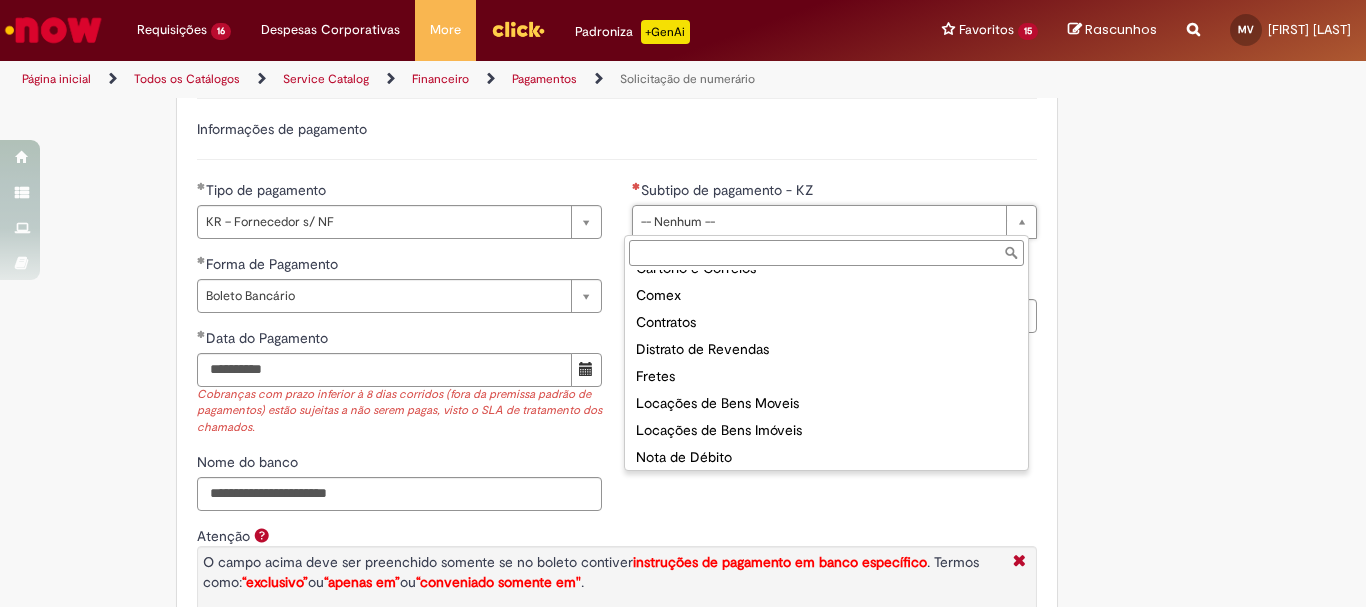 scroll, scrollTop: 200, scrollLeft: 0, axis: vertical 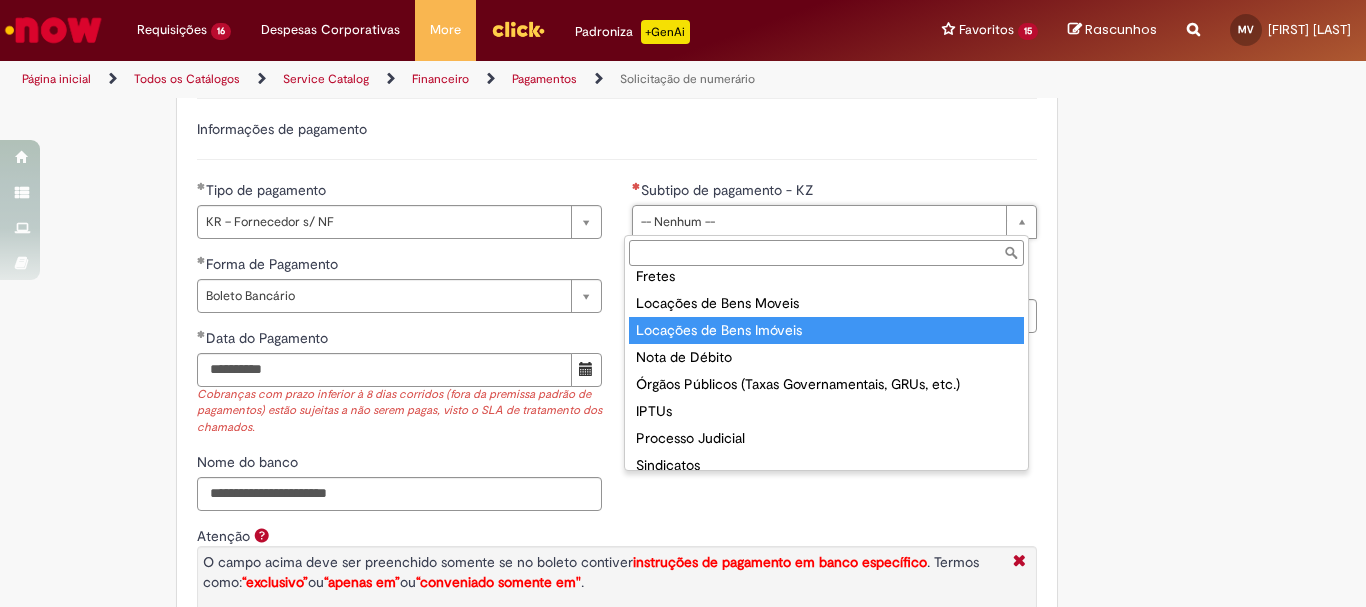 type on "**********" 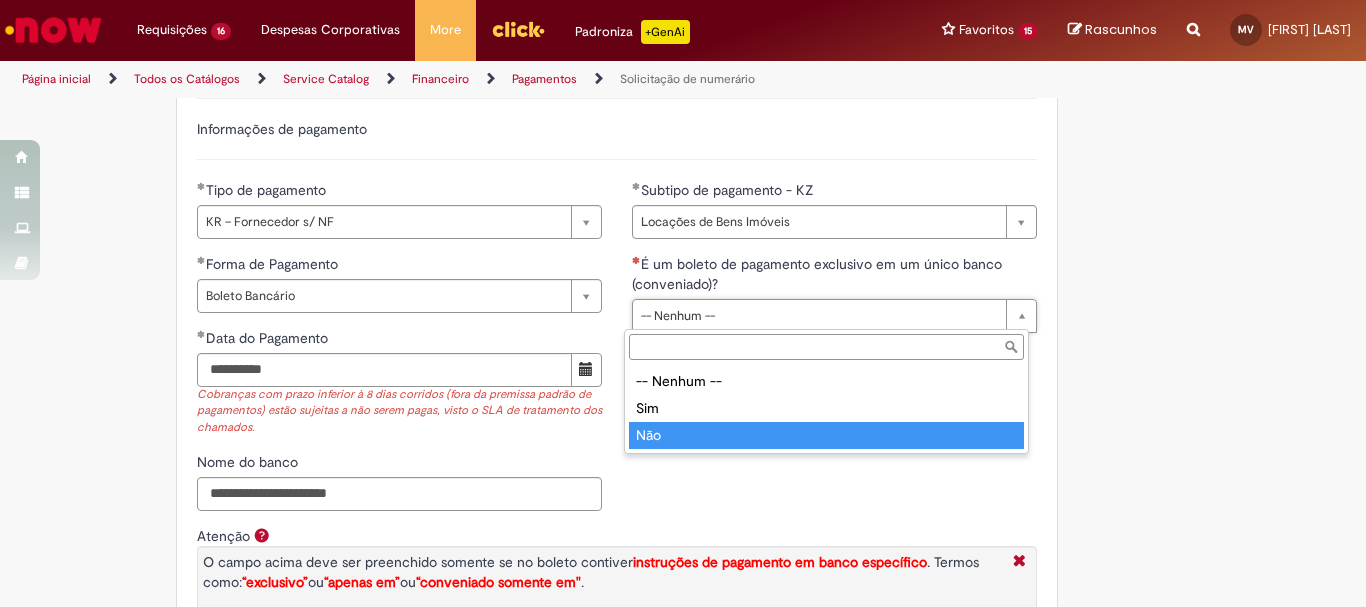 type on "***" 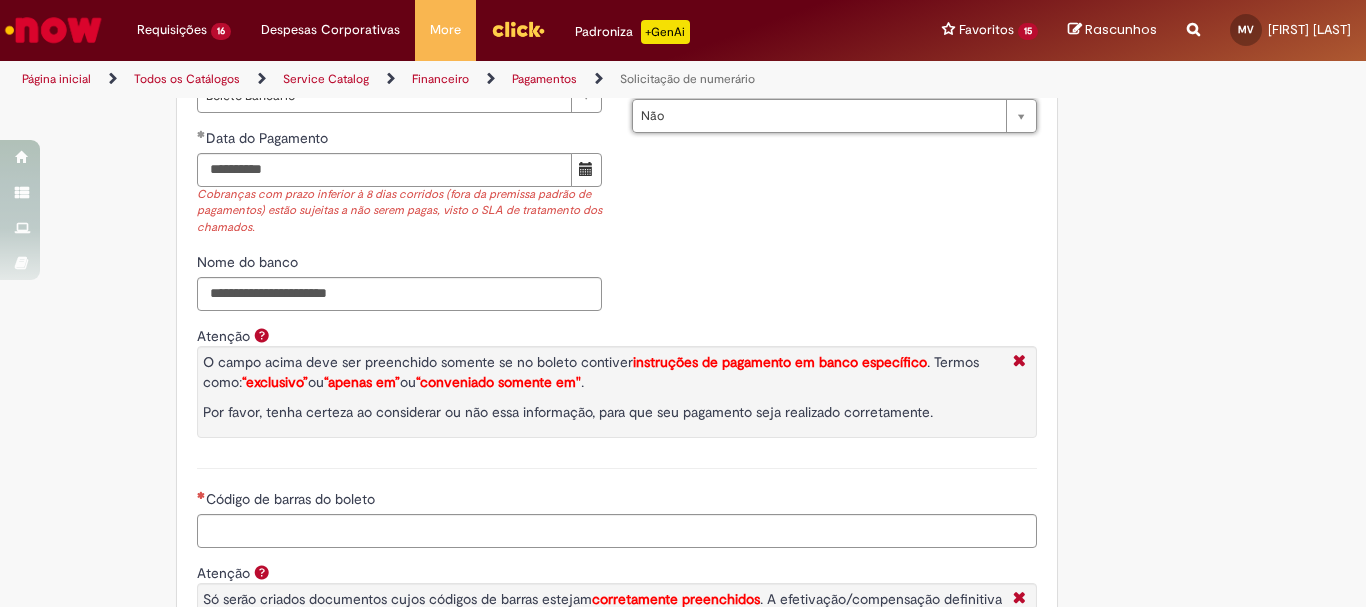 scroll, scrollTop: 3300, scrollLeft: 0, axis: vertical 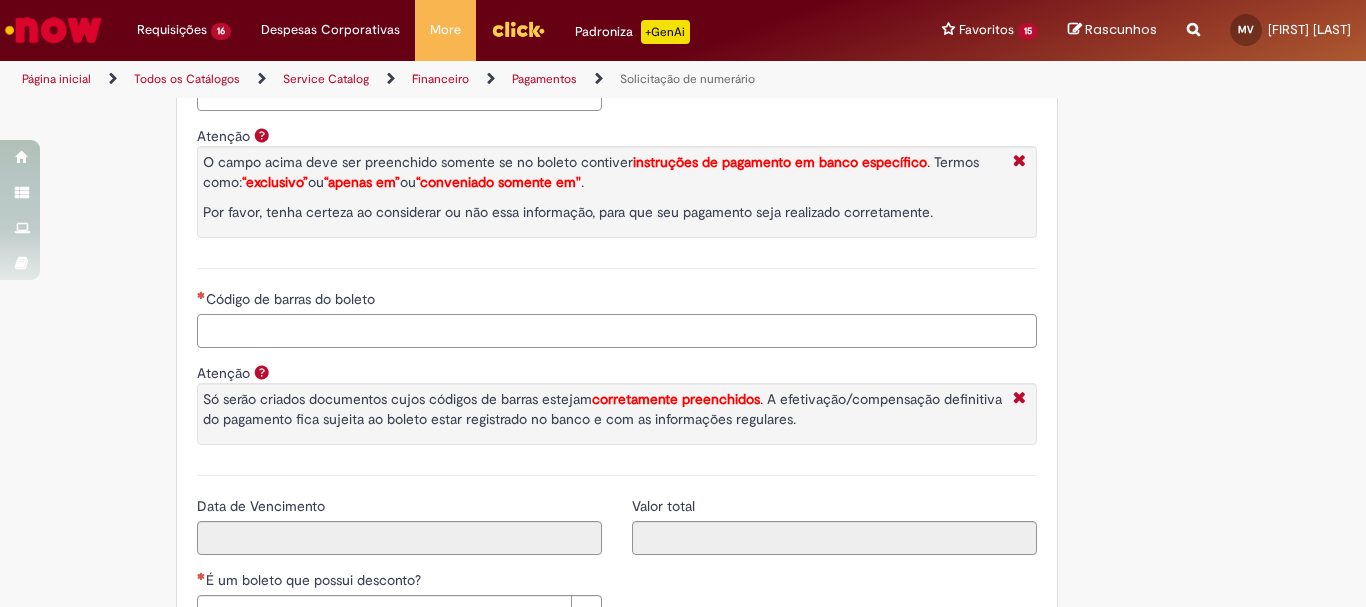 click on "Código de barras do boleto" at bounding box center [617, 331] 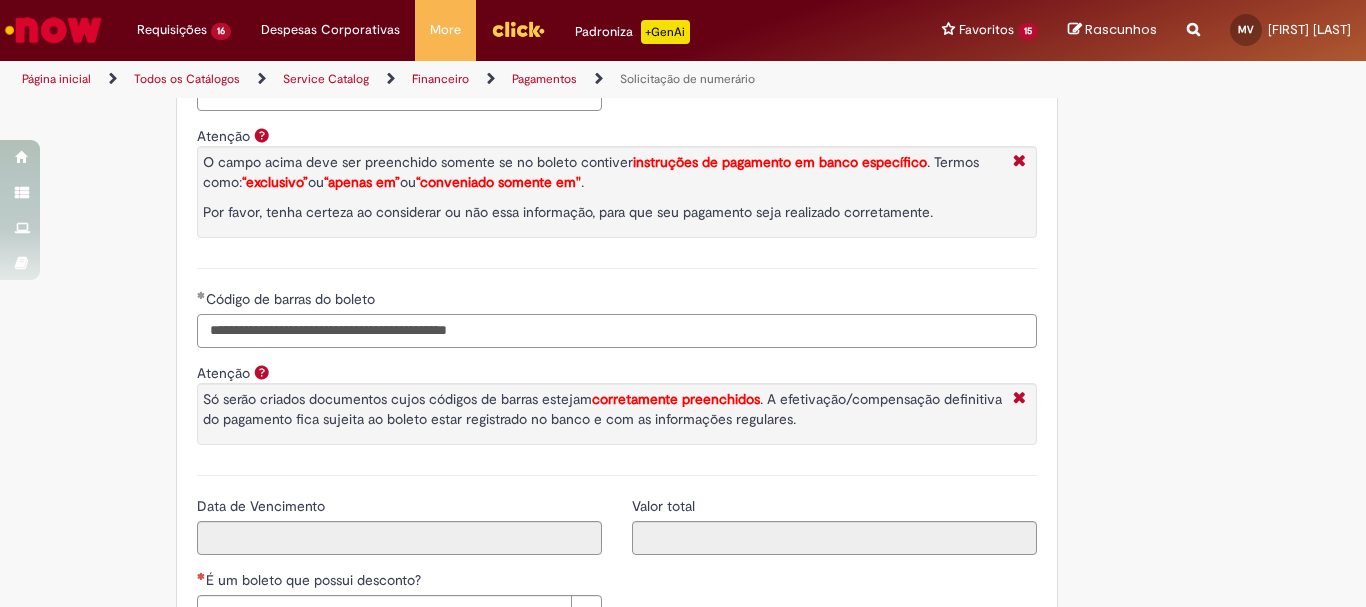 type on "**********" 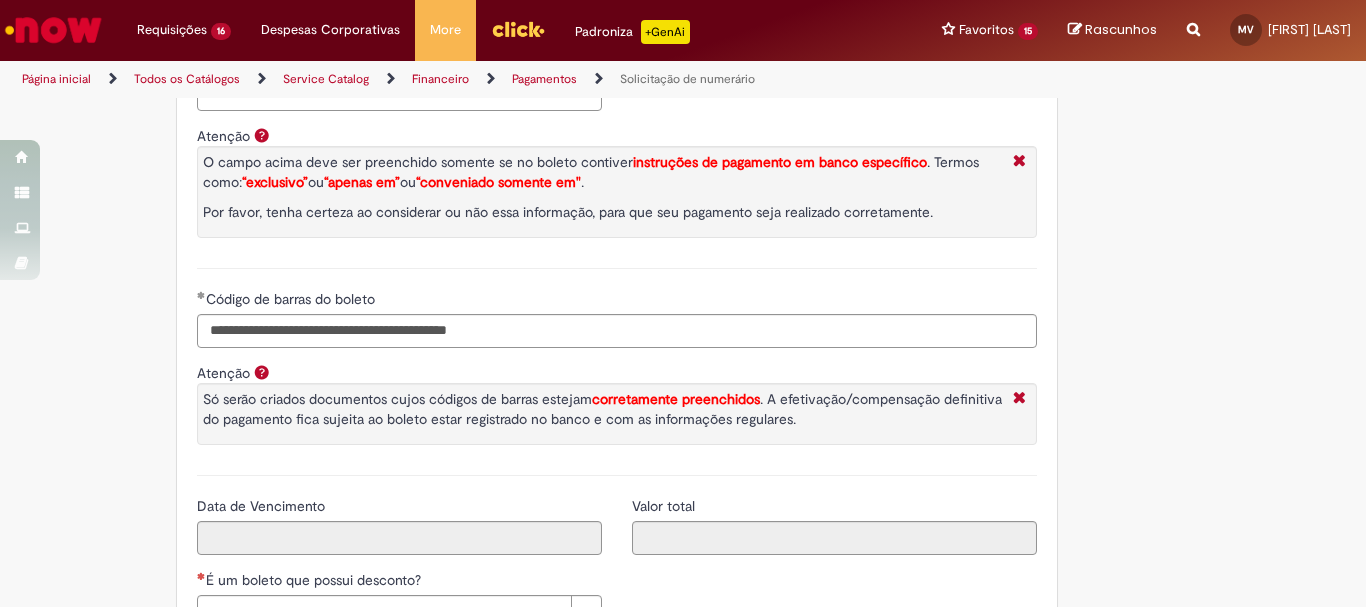 click on "**********" at bounding box center (617, 392) 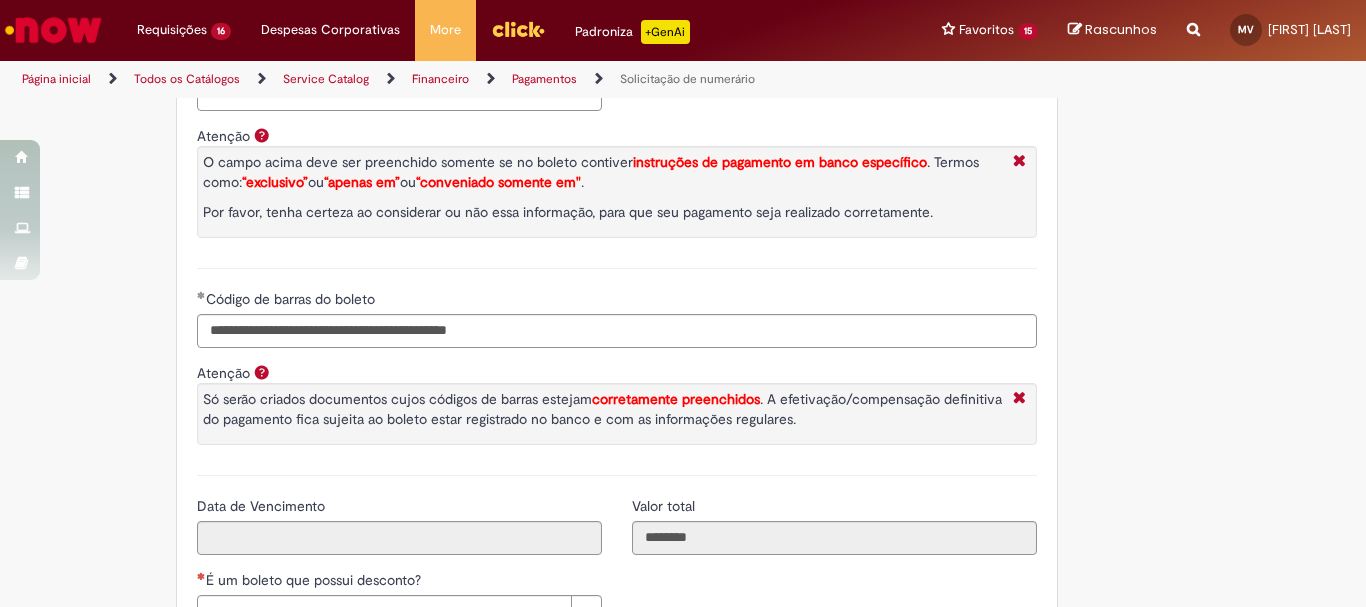 type on "**********" 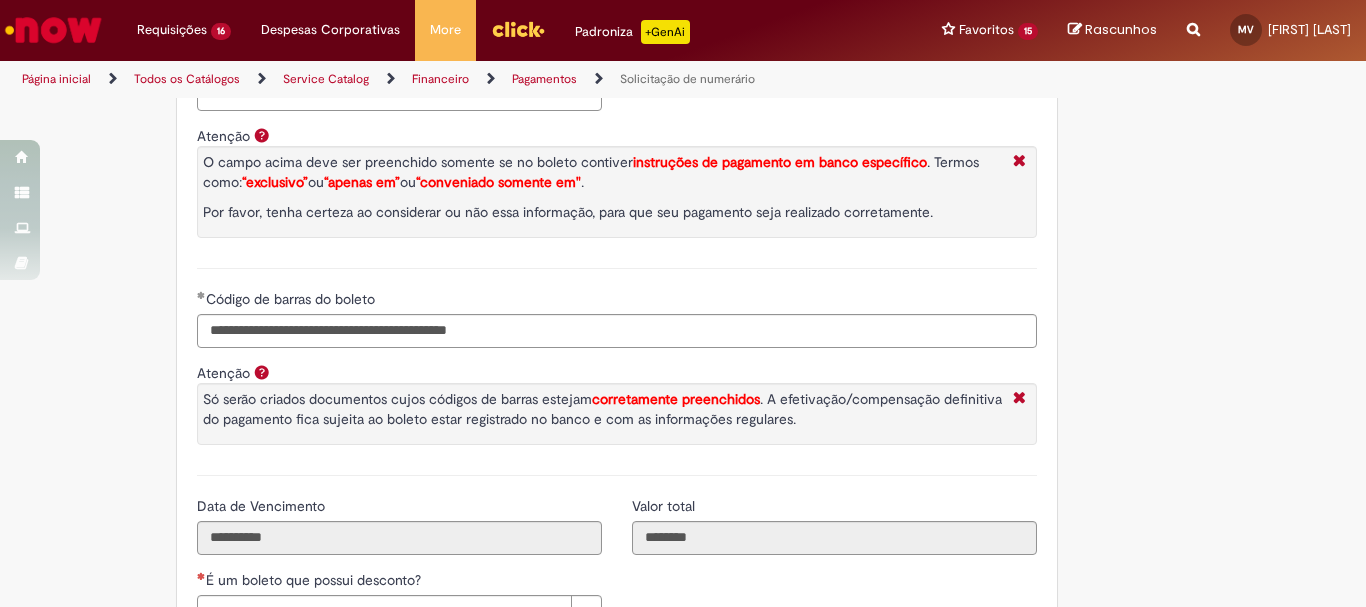 click on "Atenção Só serão criados documentos cujos códigos de barras estejam  corretamente preenchidos . A efetivação/compensação definitiva do pagamento fica sujeita ao boleto estar registrado no banco e com as informações regulares." at bounding box center (617, 419) 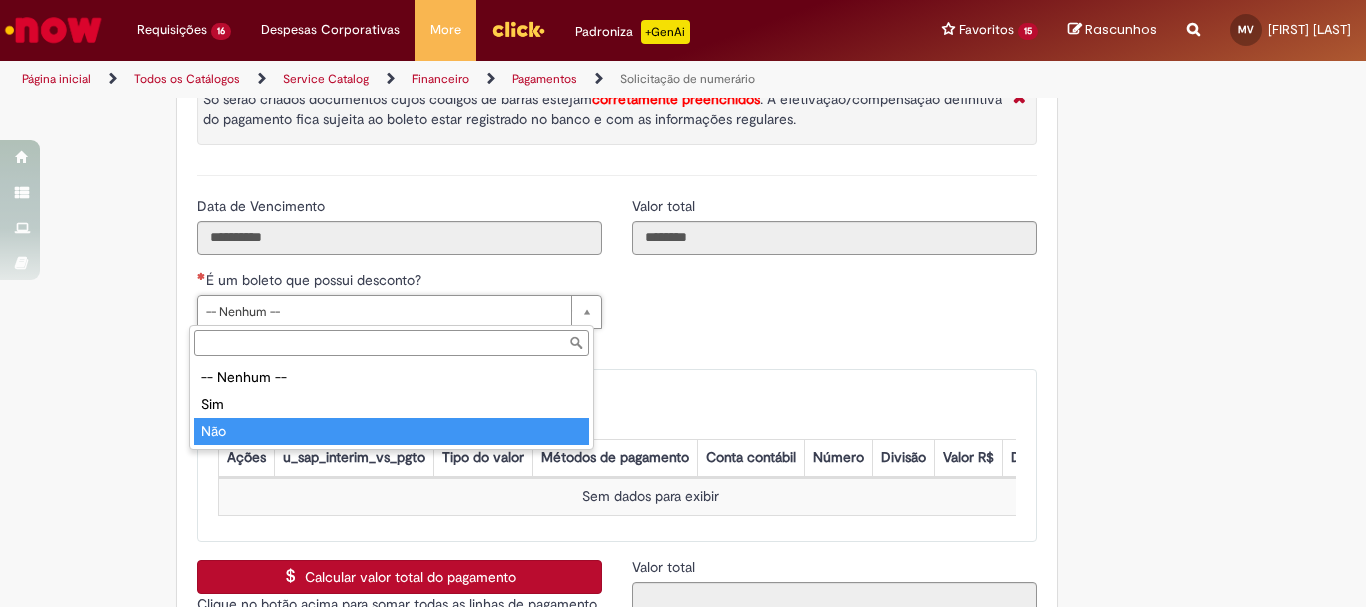 type on "***" 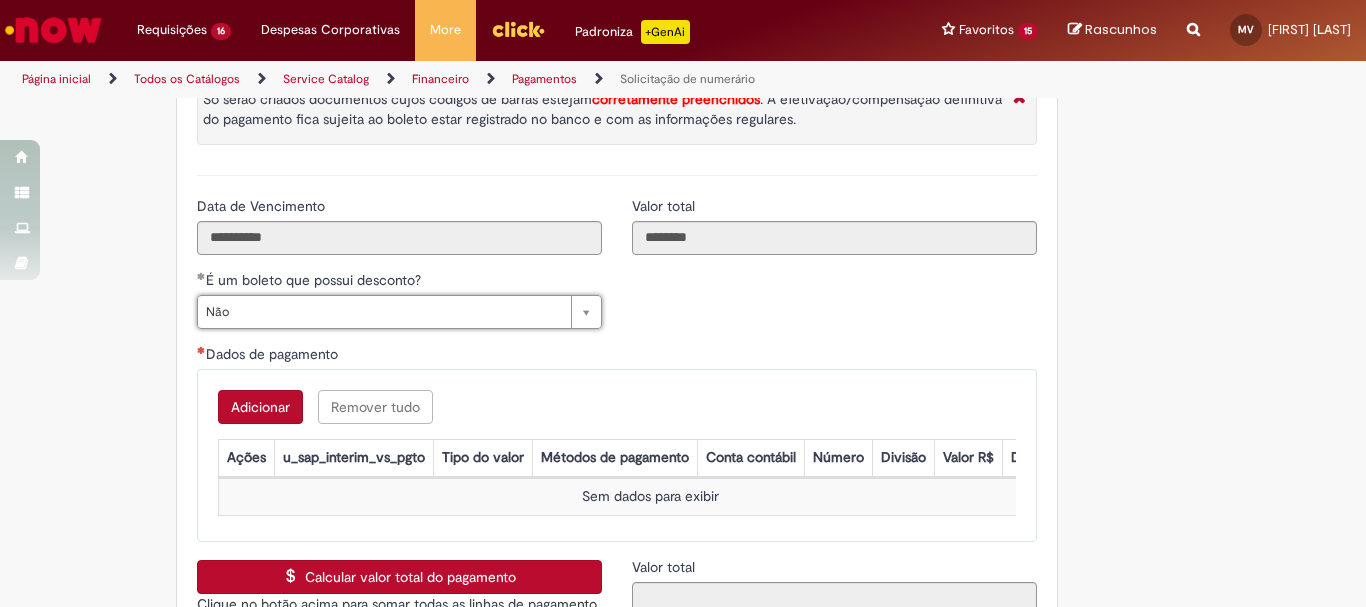 scroll, scrollTop: 3800, scrollLeft: 0, axis: vertical 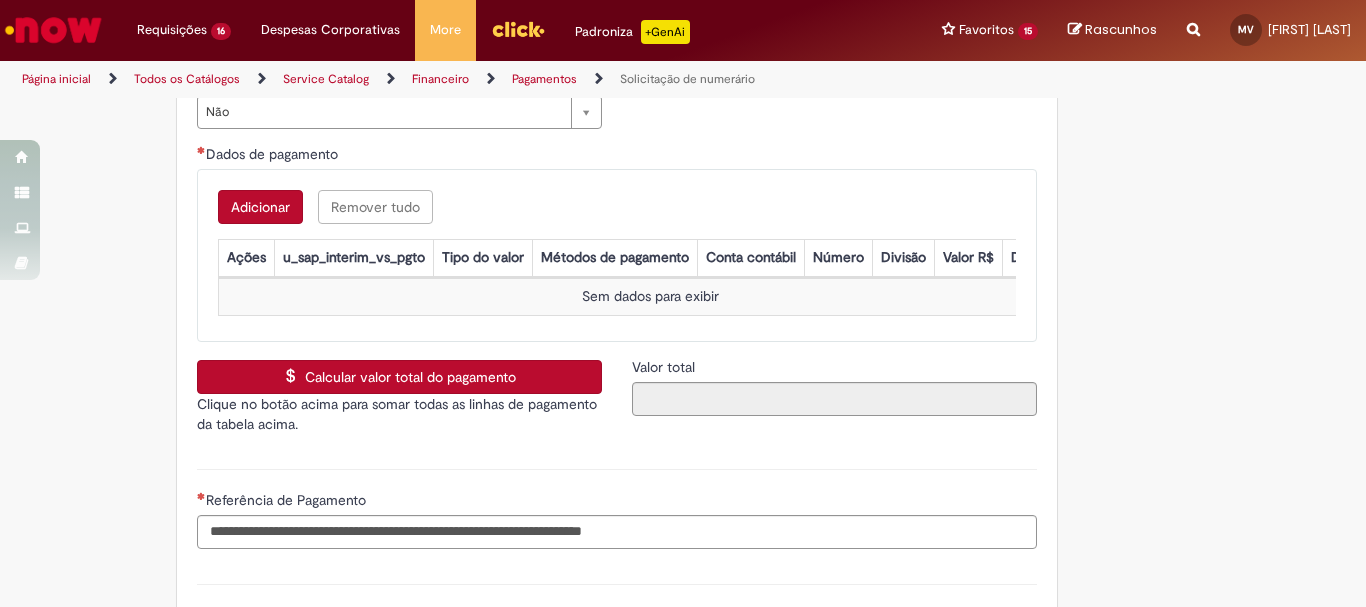 click on "Adicionar" at bounding box center [260, 207] 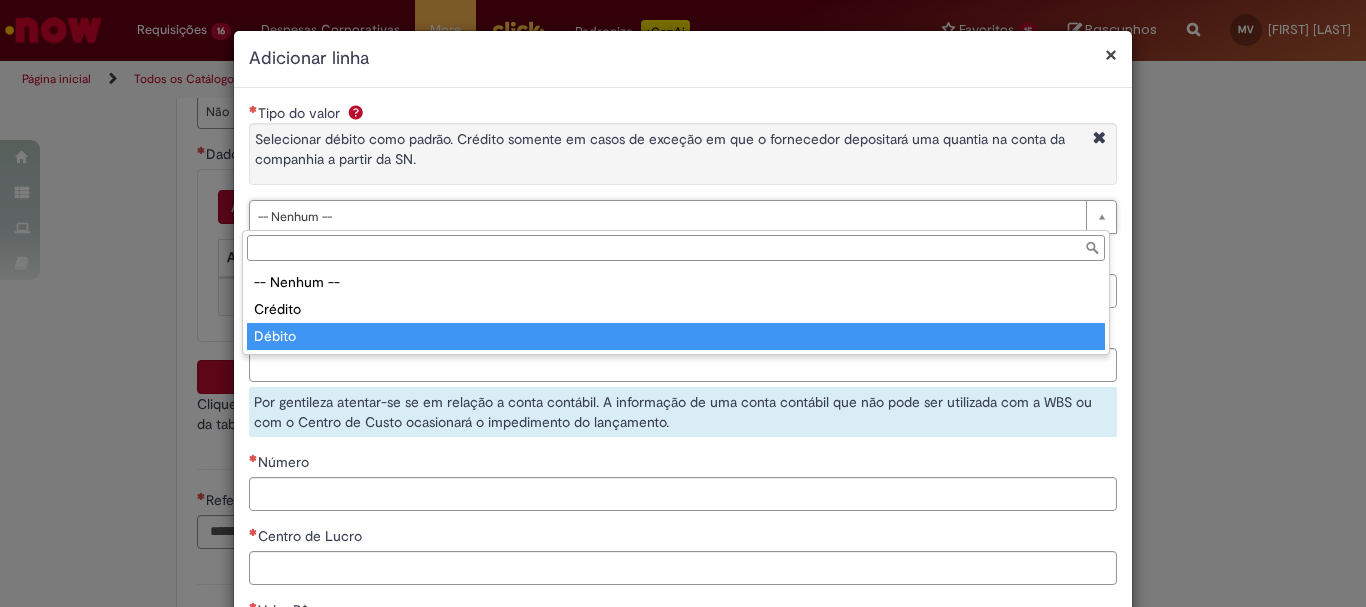 type on "******" 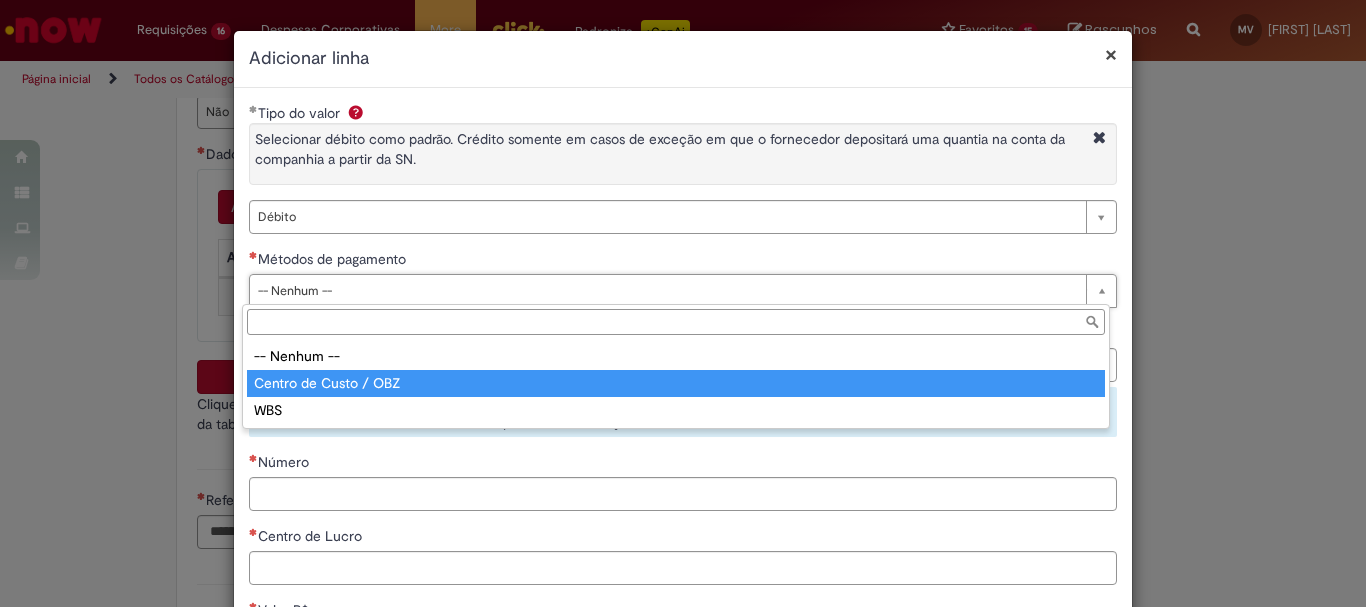 type on "**********" 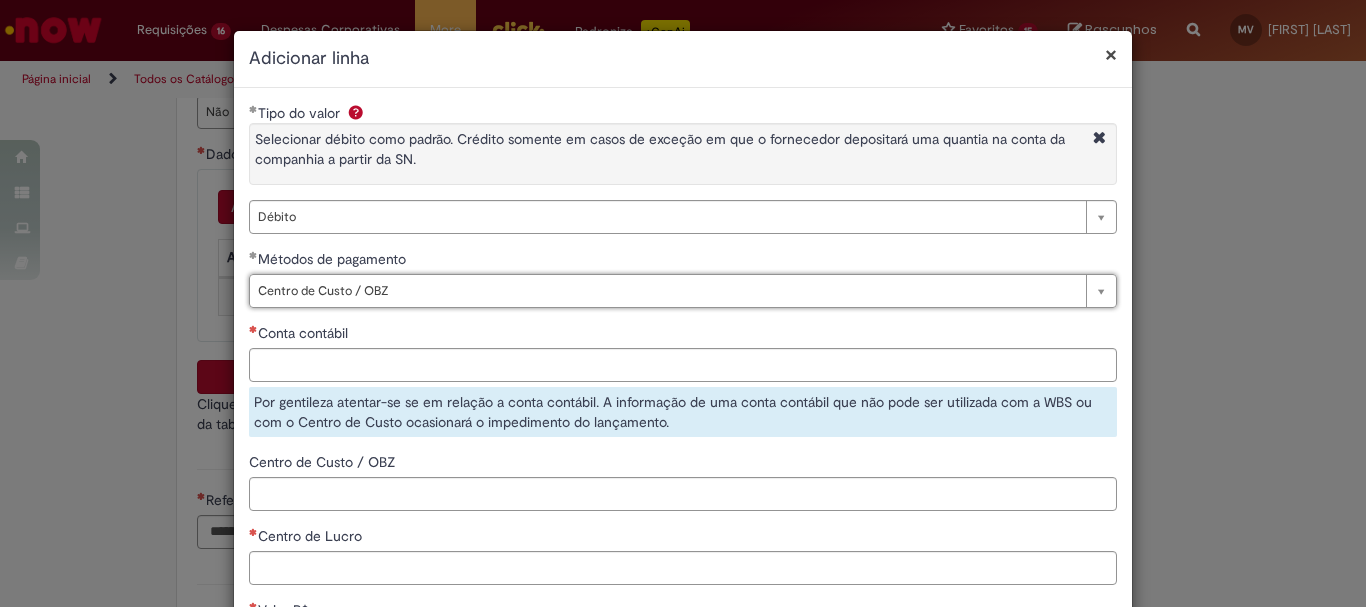 scroll, scrollTop: 100, scrollLeft: 0, axis: vertical 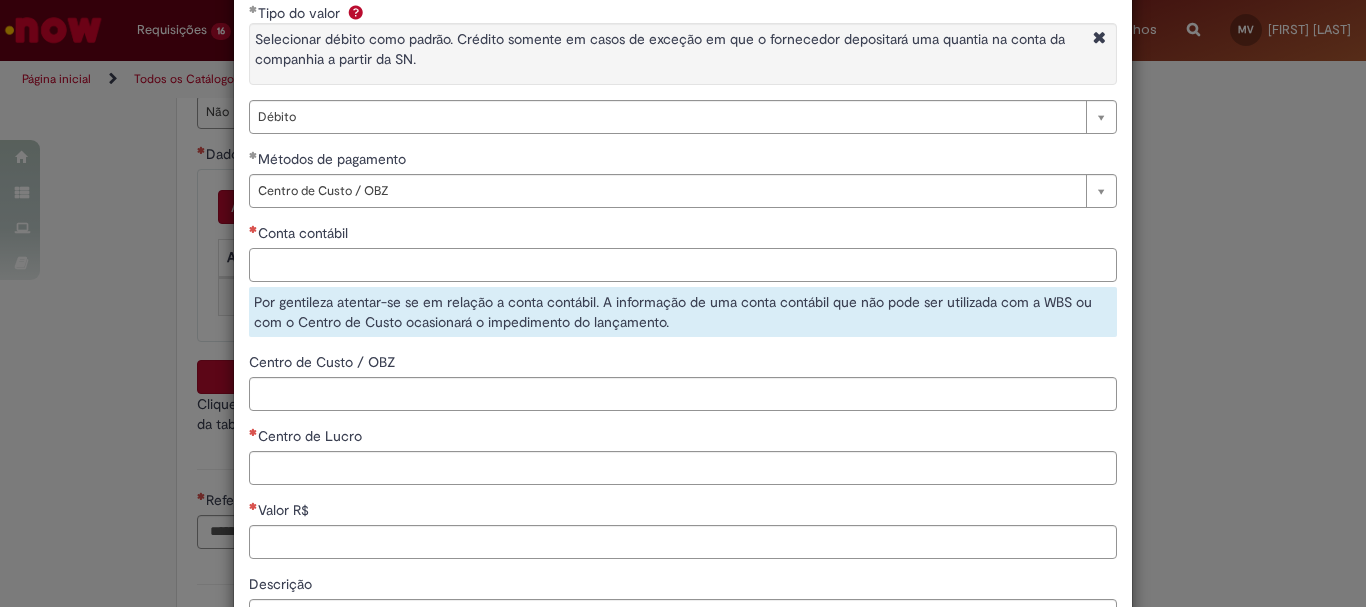 click on "Conta contábil" at bounding box center (683, 265) 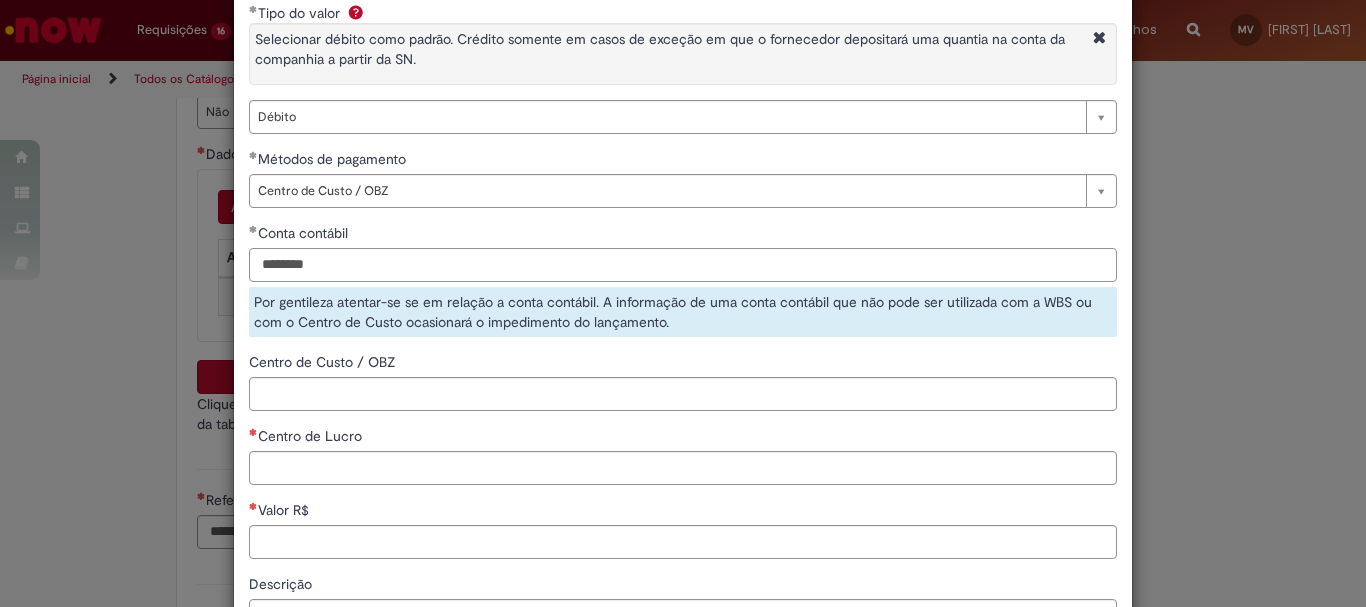 scroll, scrollTop: 300, scrollLeft: 0, axis: vertical 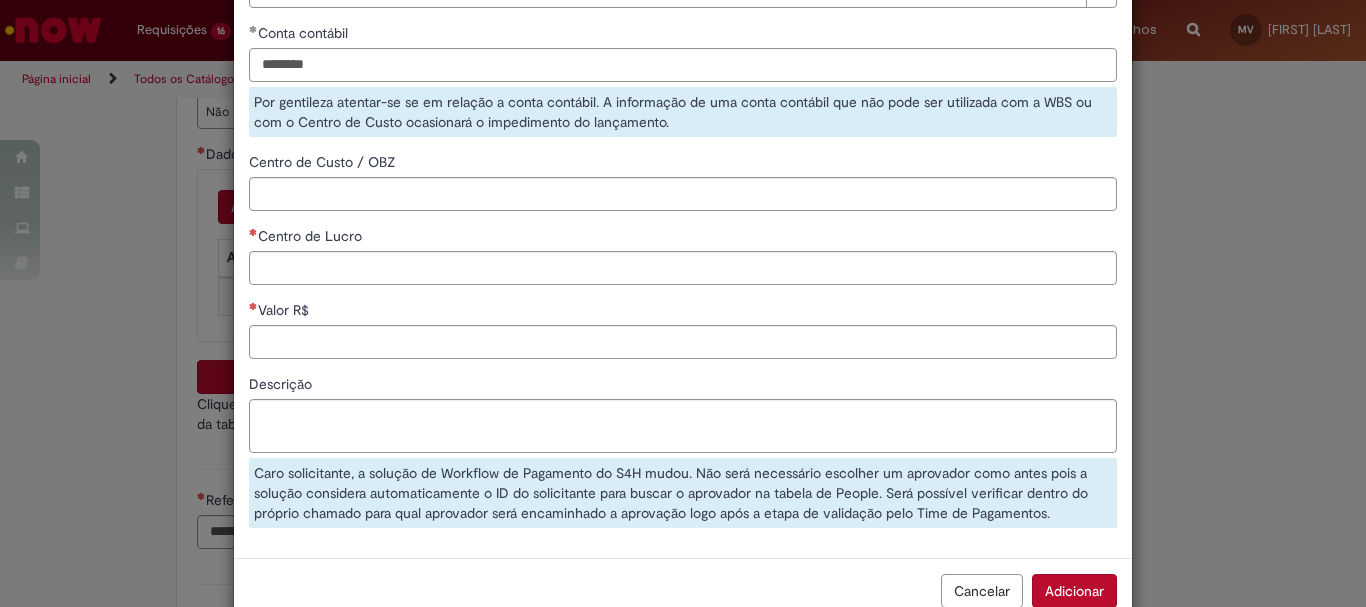 type on "********" 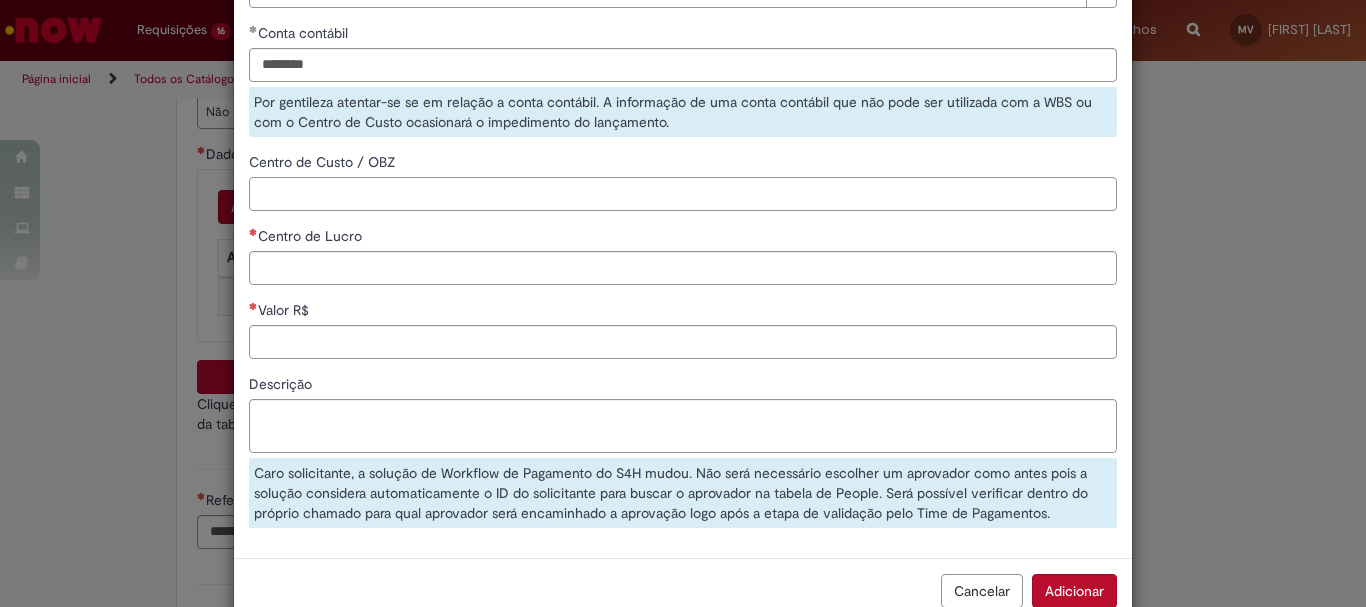 click on "**********" at bounding box center (683, 173) 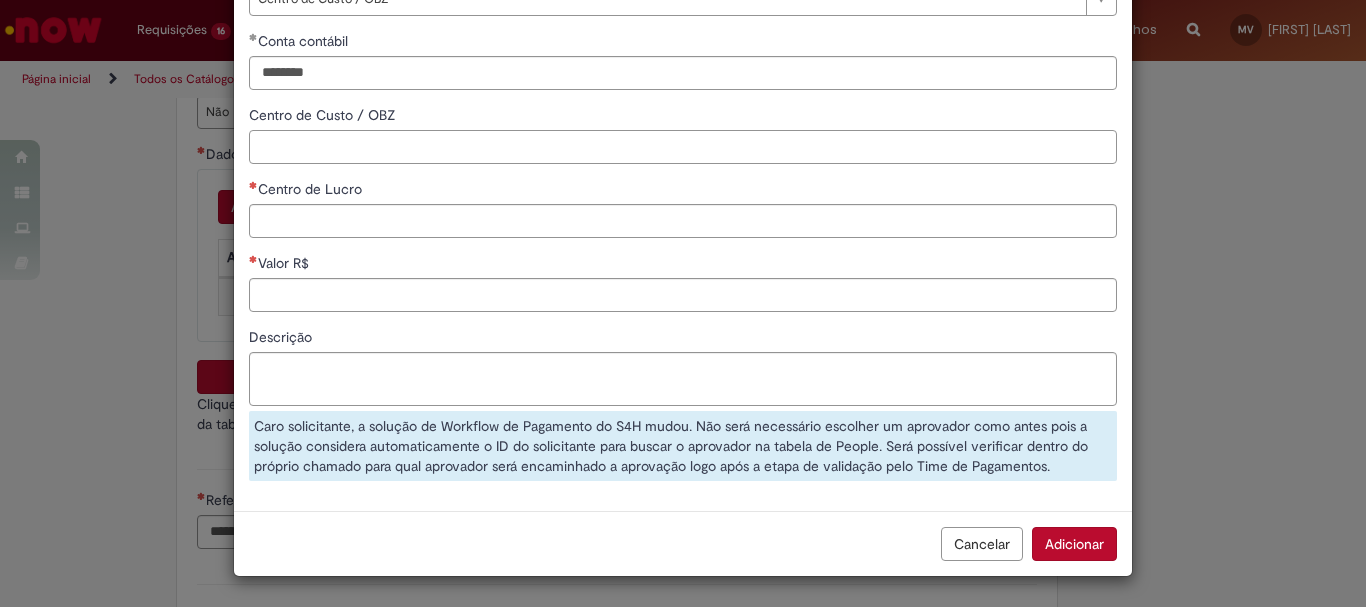 scroll, scrollTop: 292, scrollLeft: 0, axis: vertical 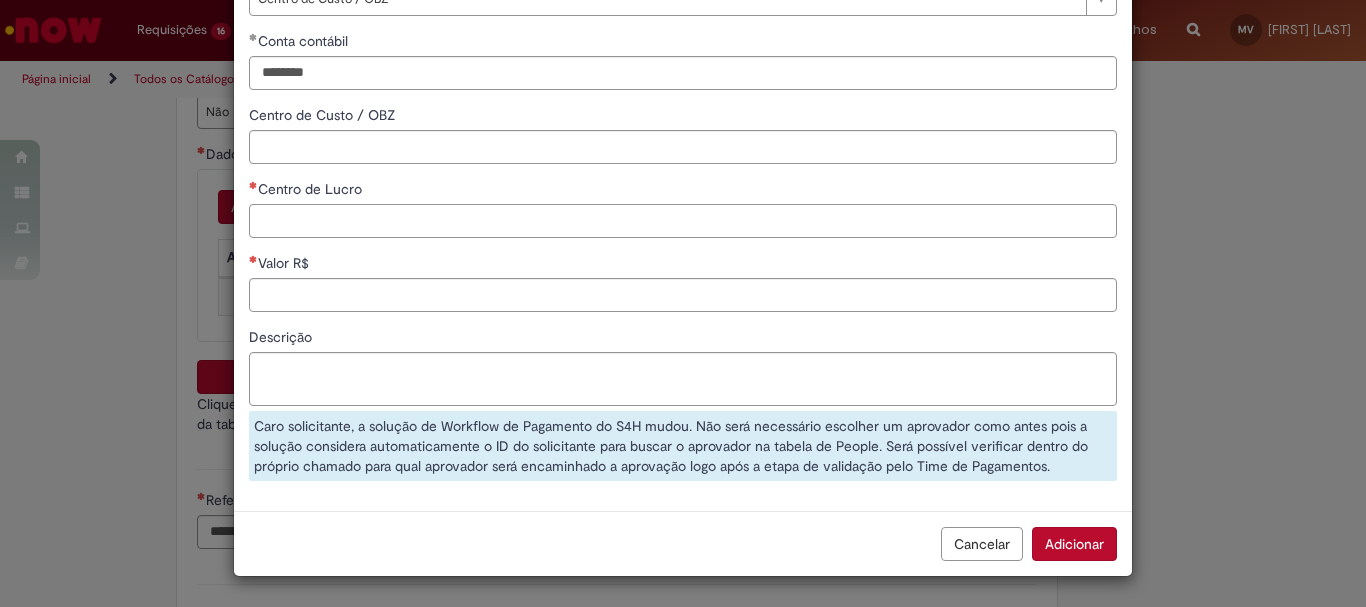 click on "Centro de Lucro" at bounding box center [683, 221] 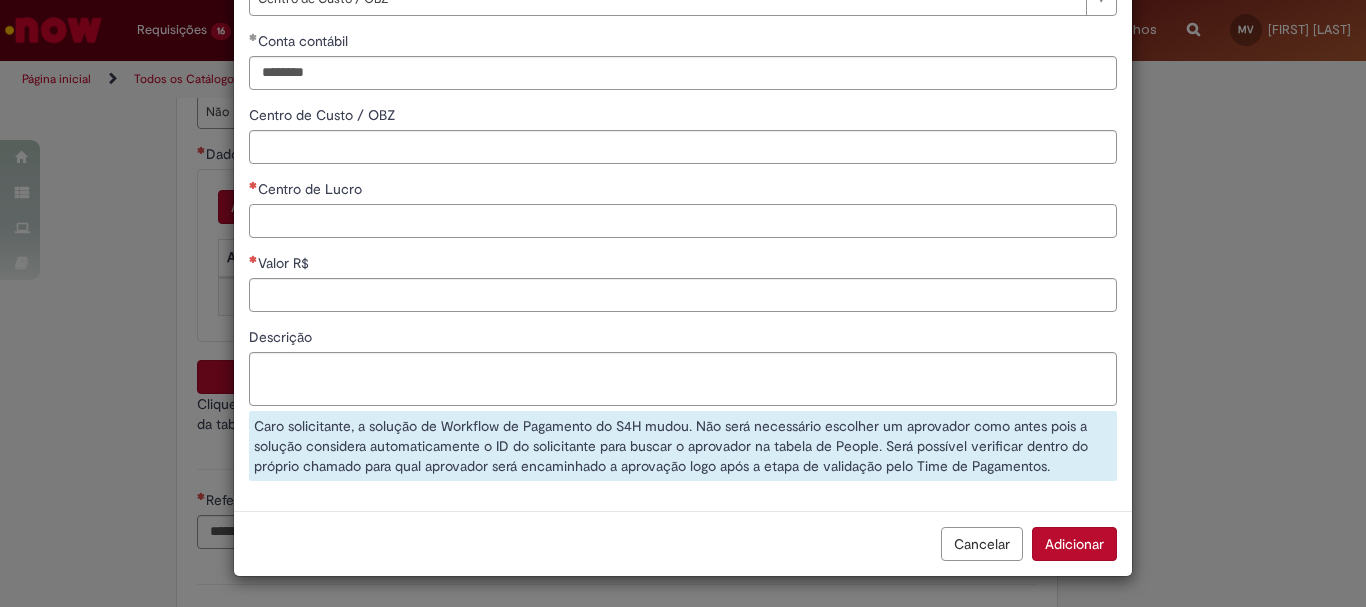paste on "**********" 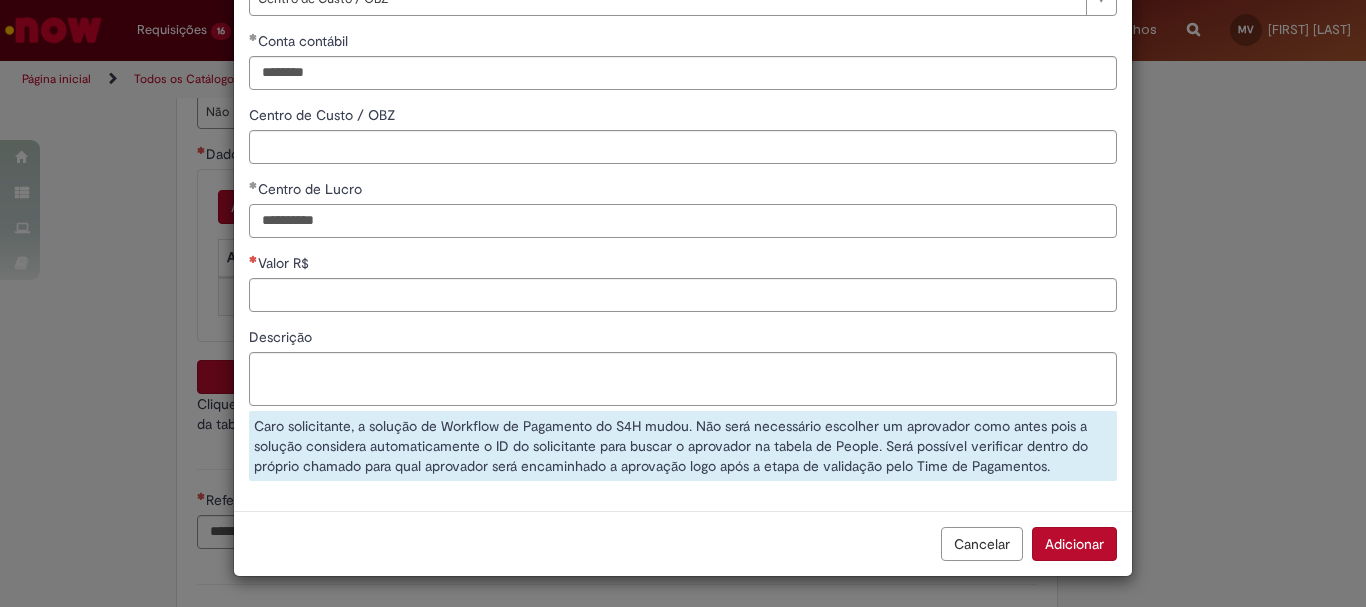 type on "**********" 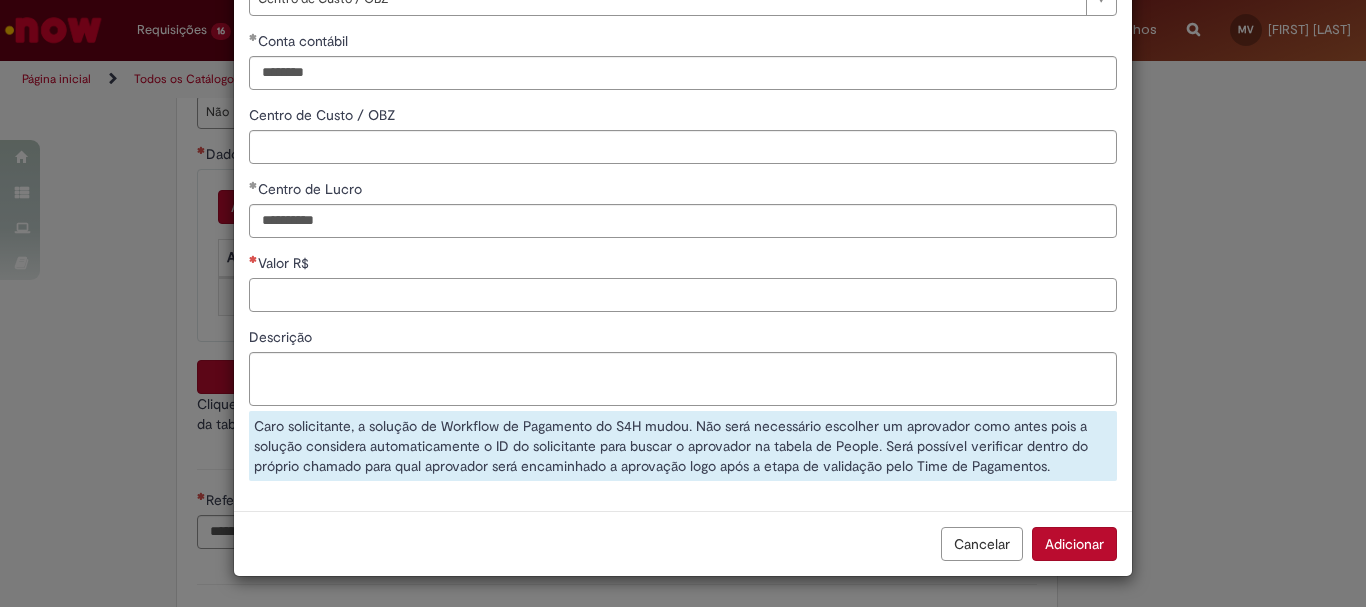 click on "Valor R$" at bounding box center (683, 282) 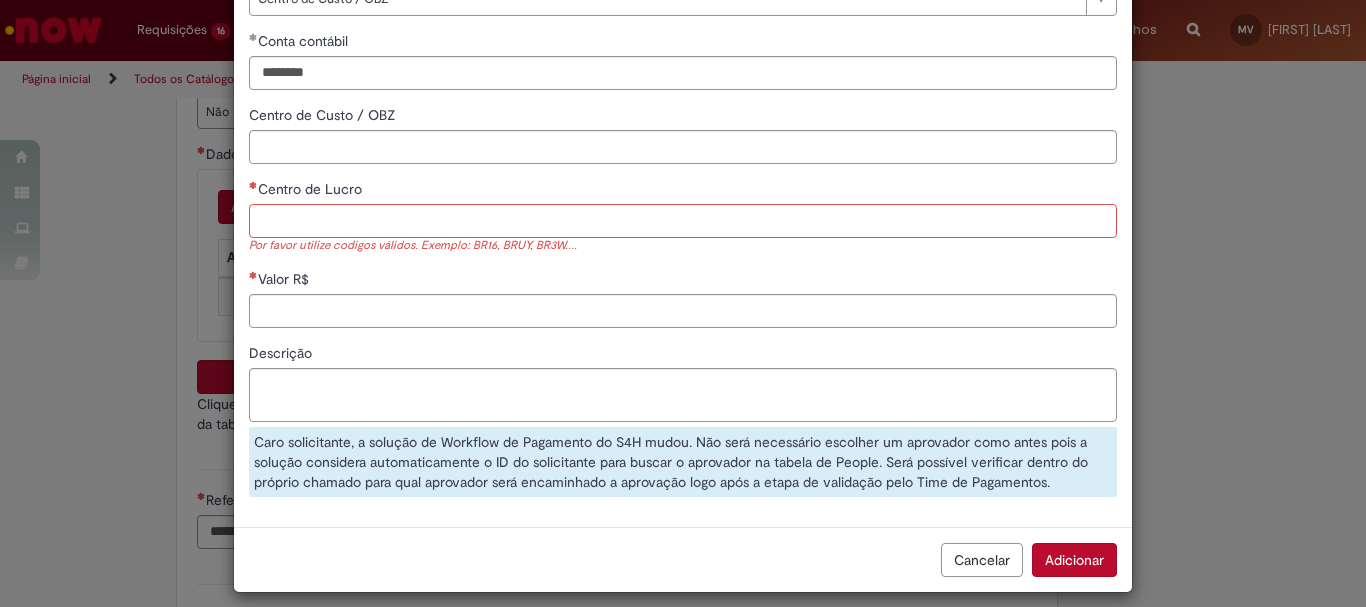 click on "Centro de Lucro" at bounding box center [683, 221] 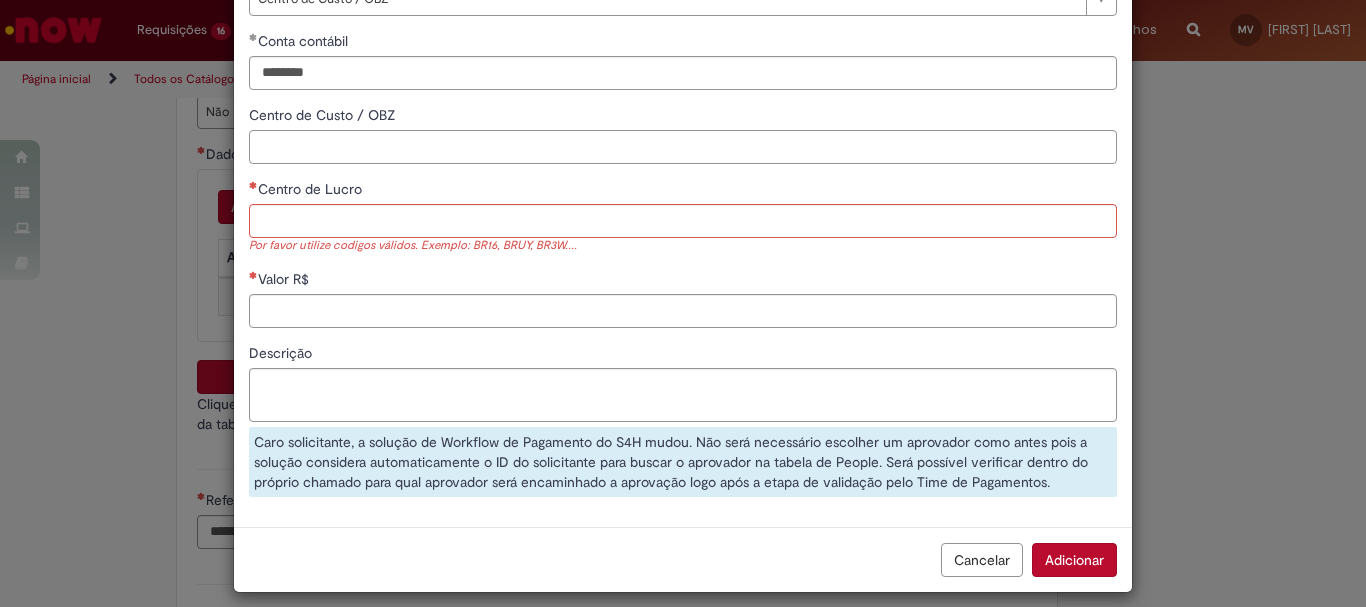 click on "Centro de Custo / OBZ" at bounding box center [683, 147] 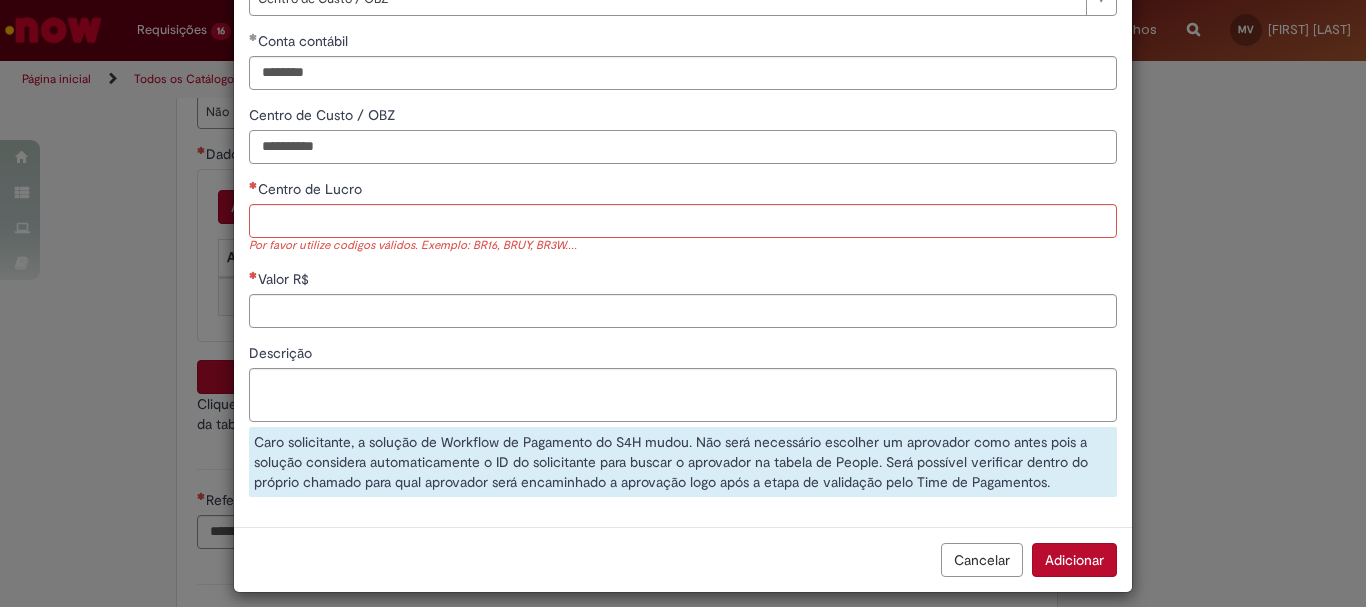 type on "**********" 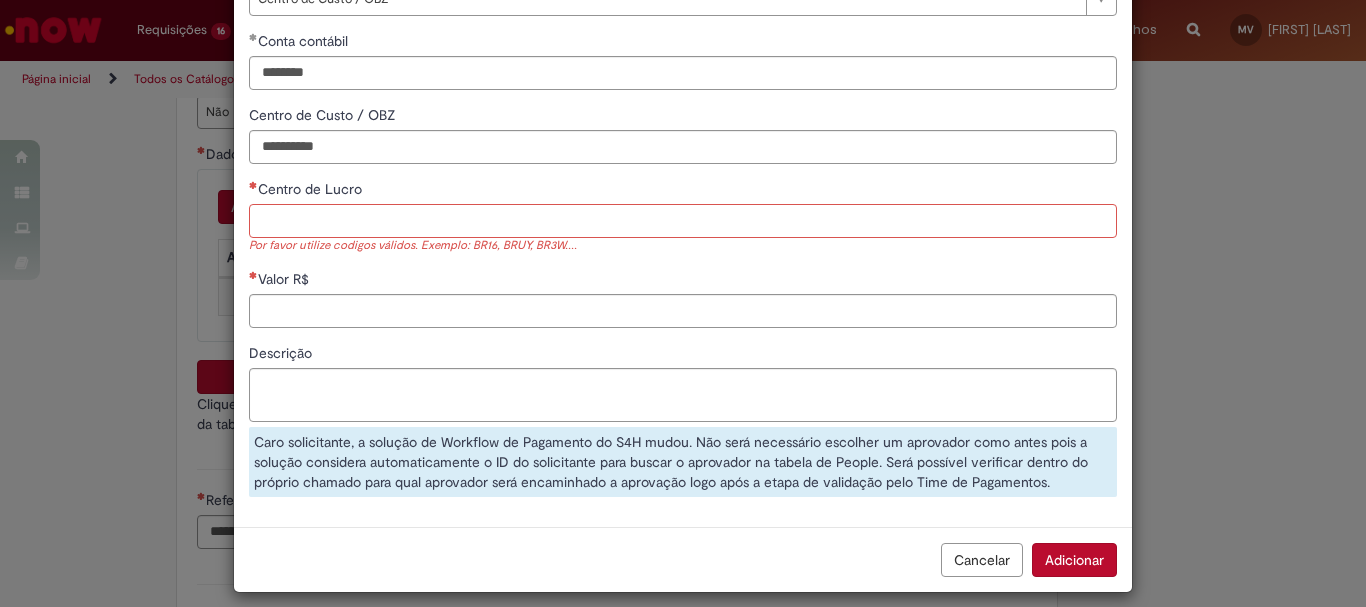 click on "Centro de Lucro" at bounding box center (683, 221) 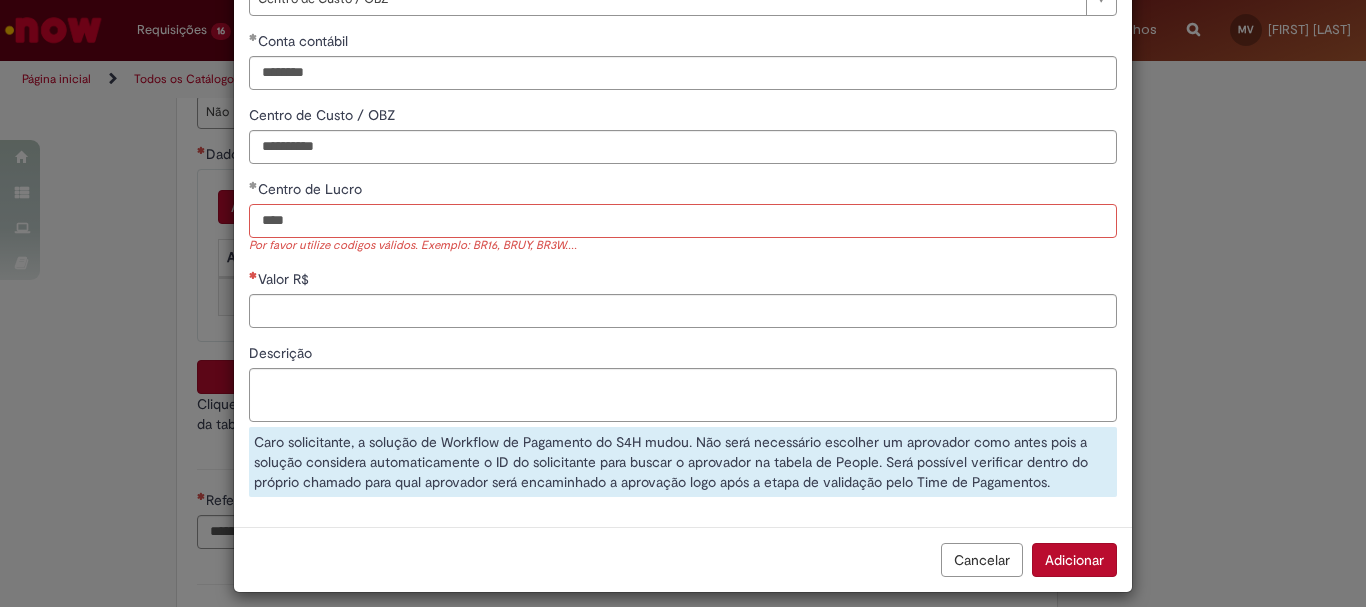 type on "****" 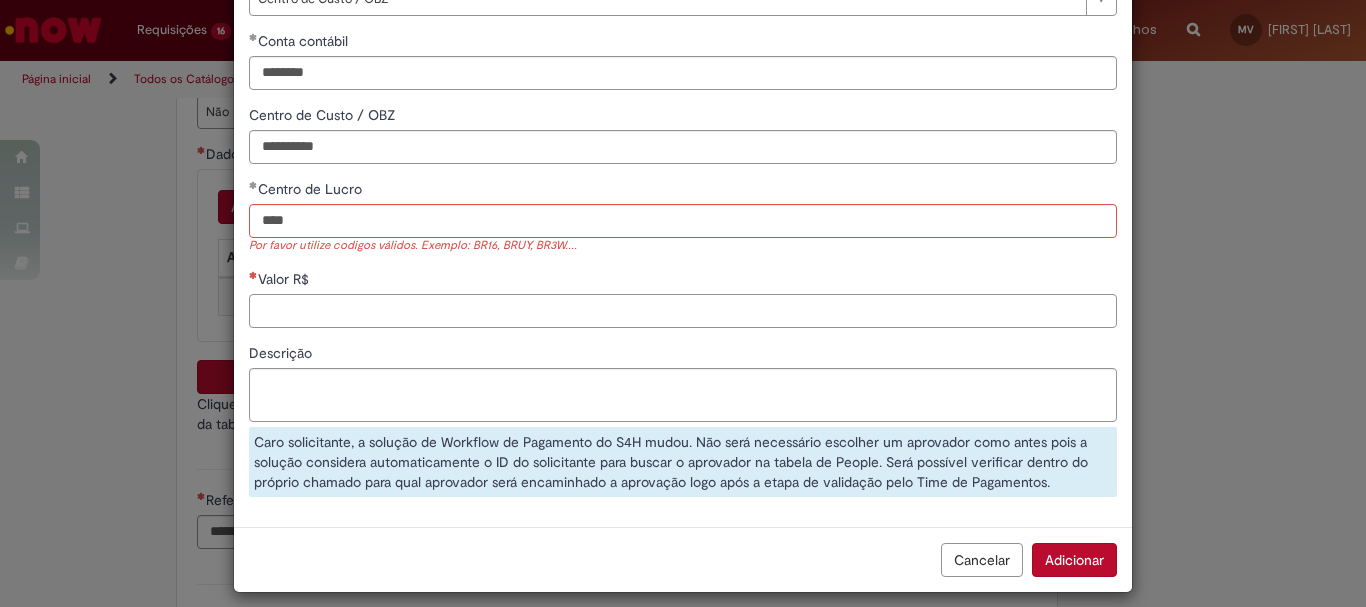 click on "**********" at bounding box center [683, 162] 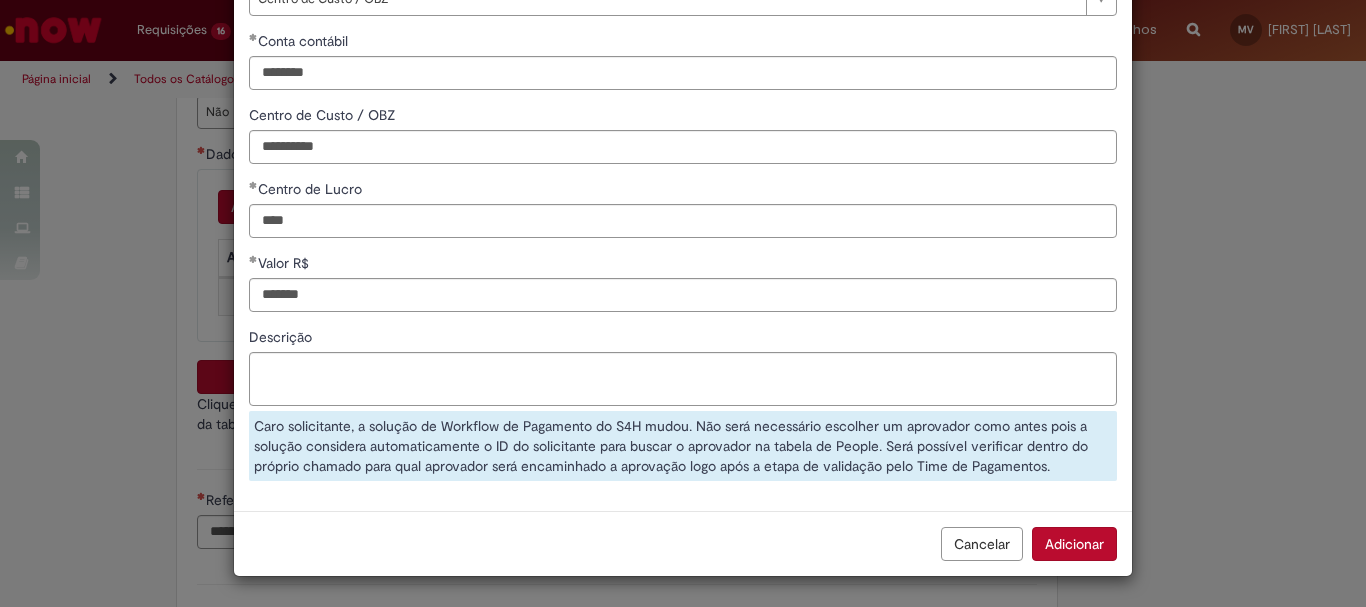 type on "********" 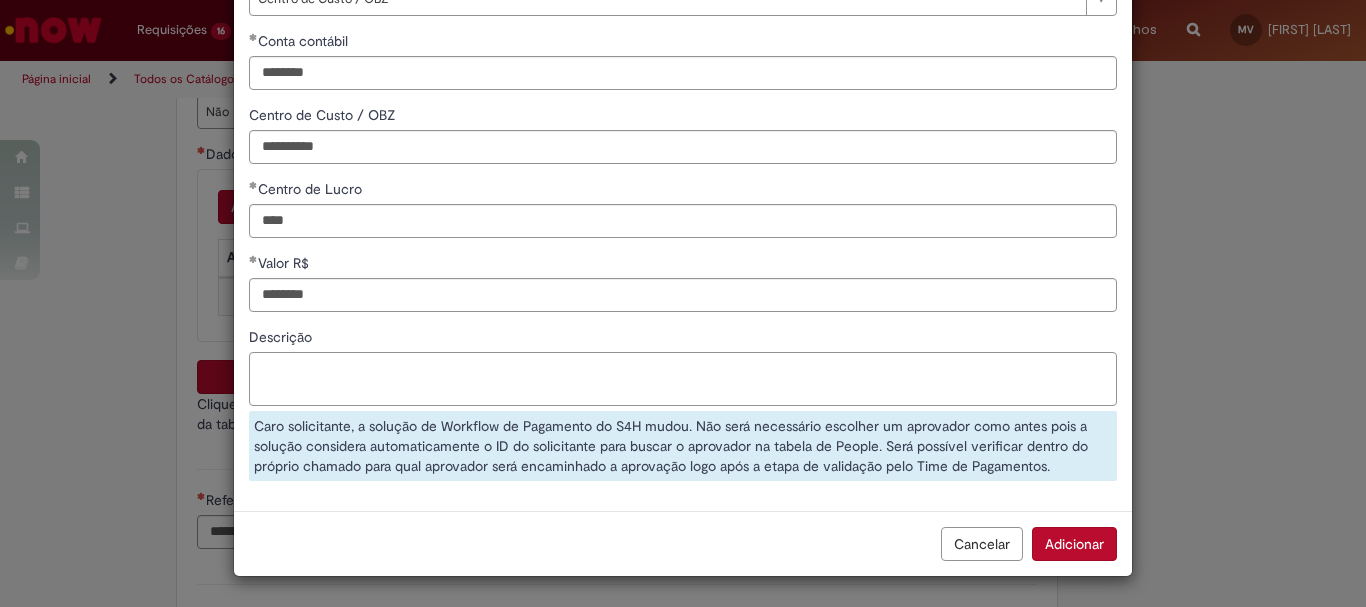 click on "Descrição" at bounding box center (683, 379) 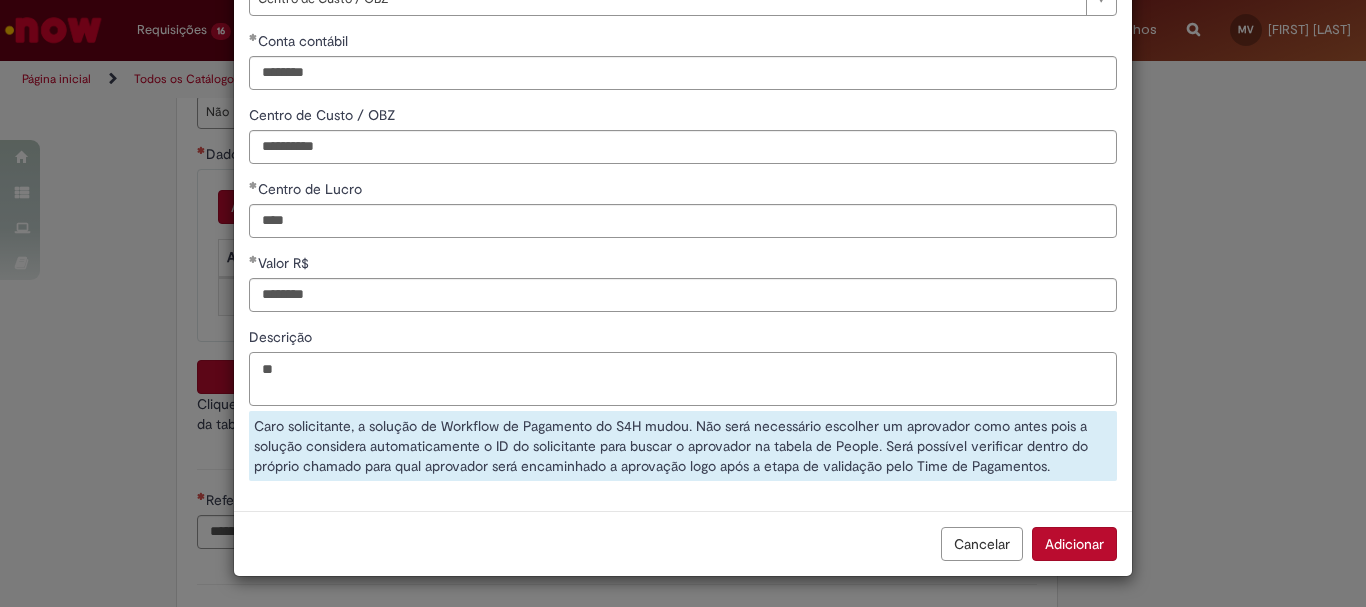 type on "*" 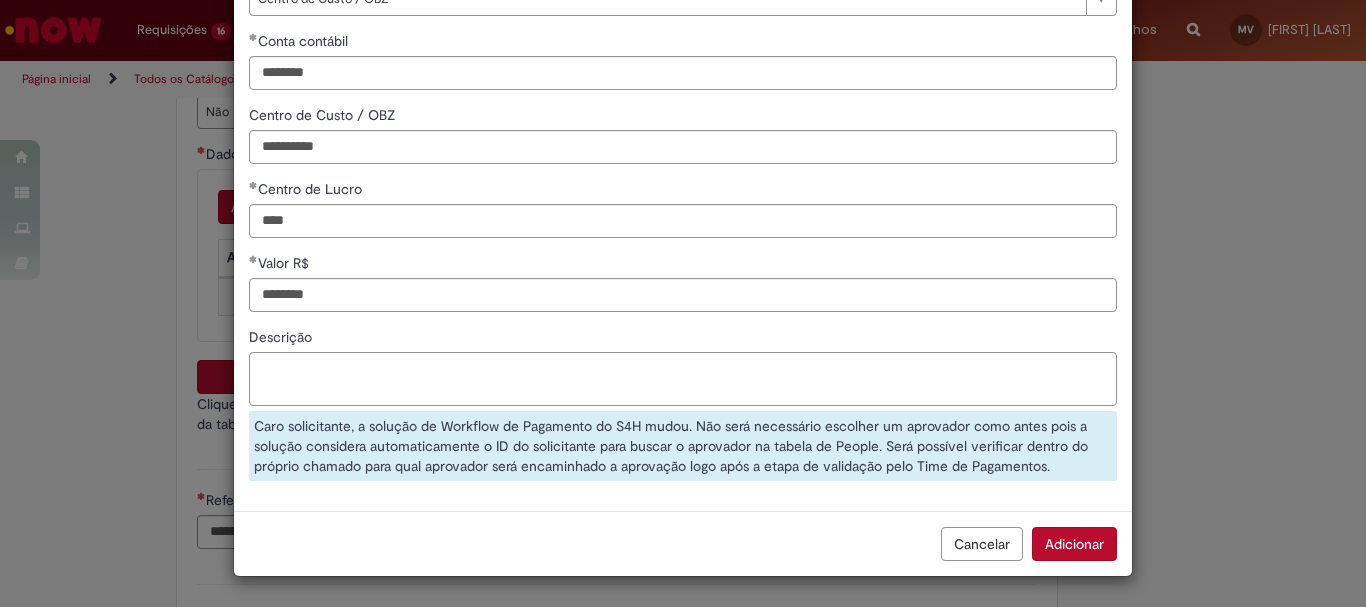 type on "*" 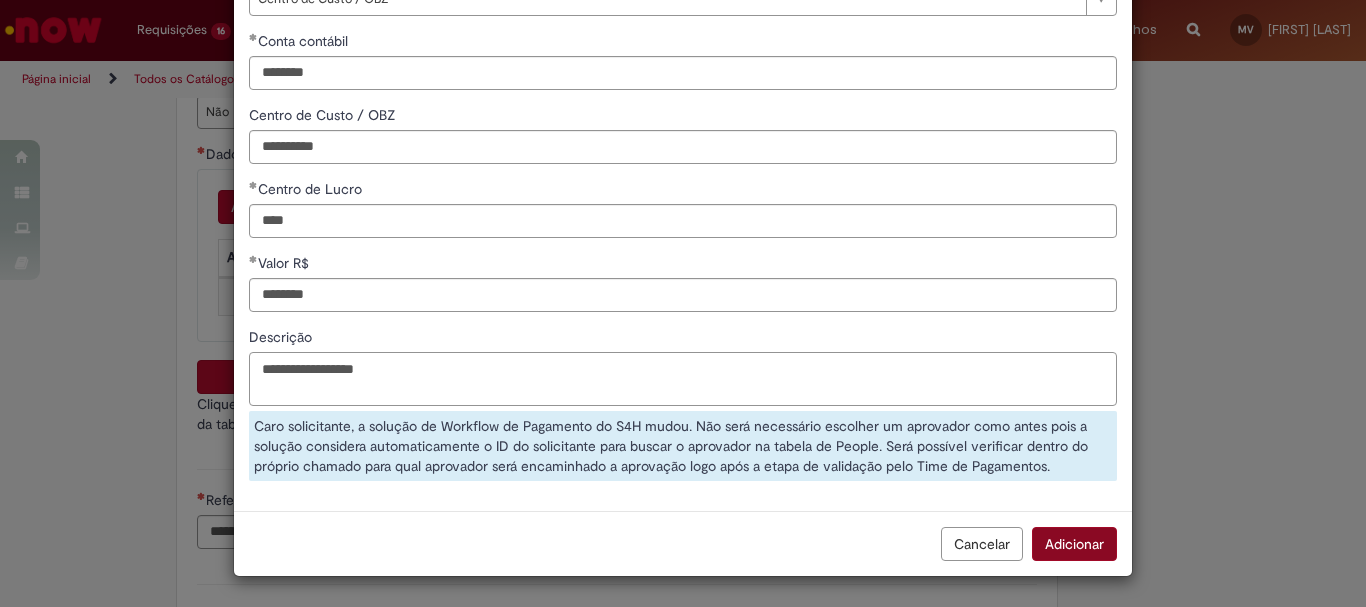 type on "**********" 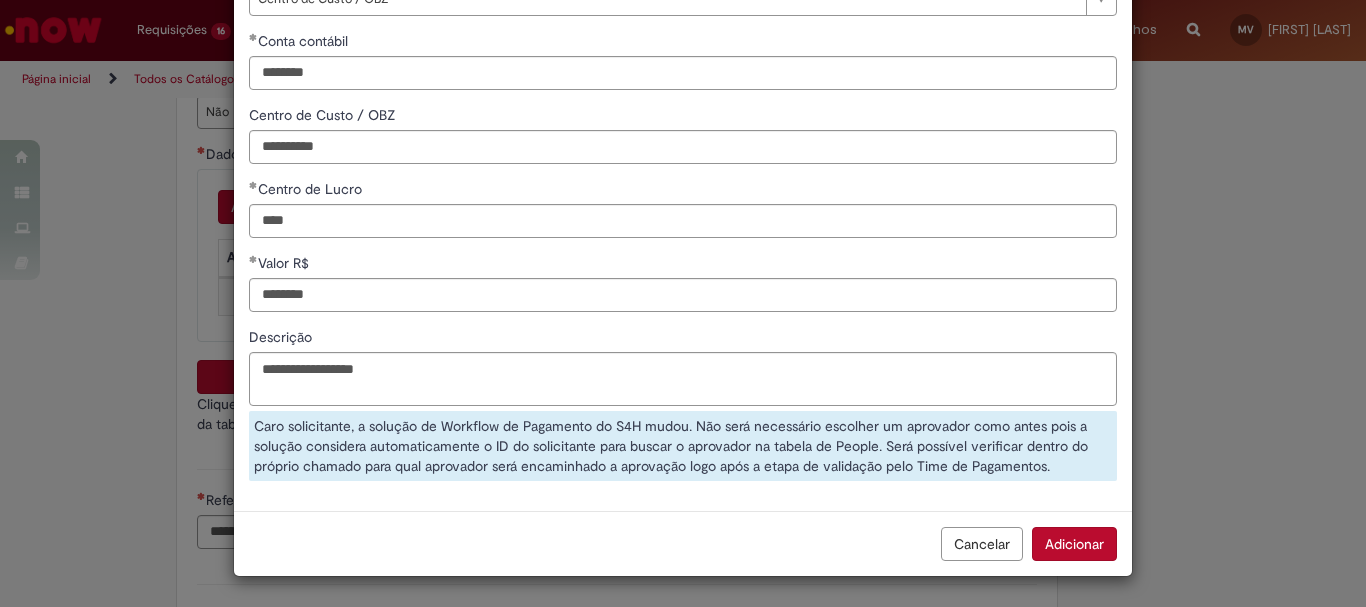 click on "Adicionar" at bounding box center (1074, 544) 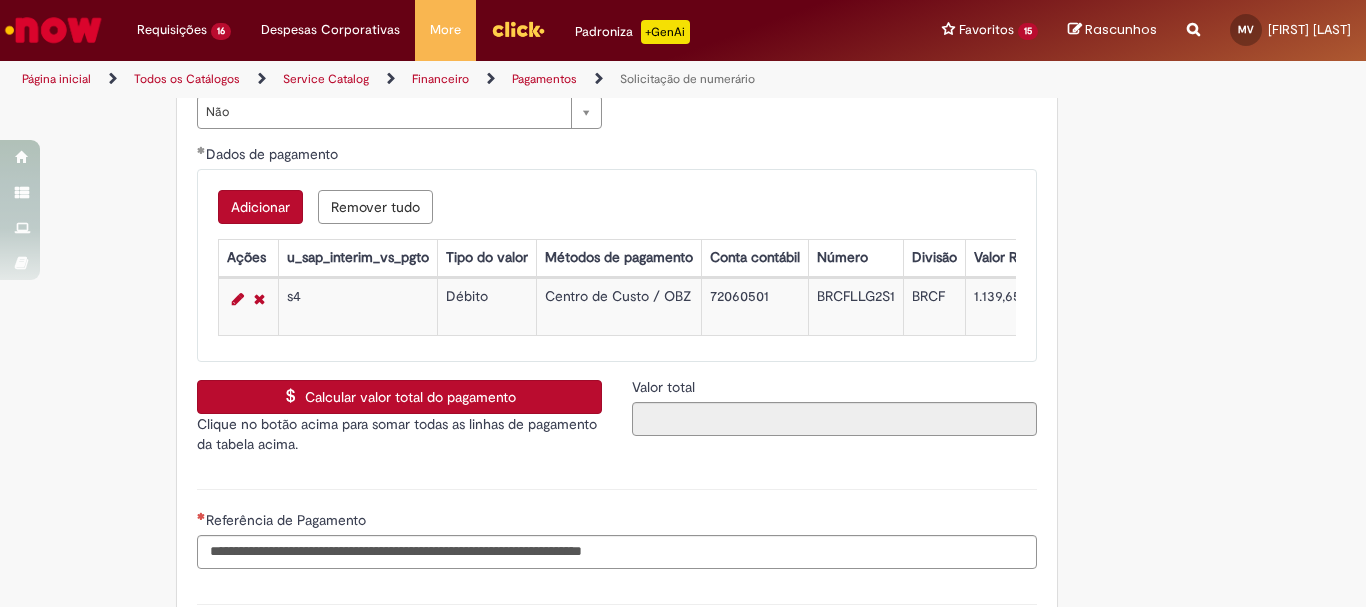 scroll, scrollTop: 217, scrollLeft: 0, axis: vertical 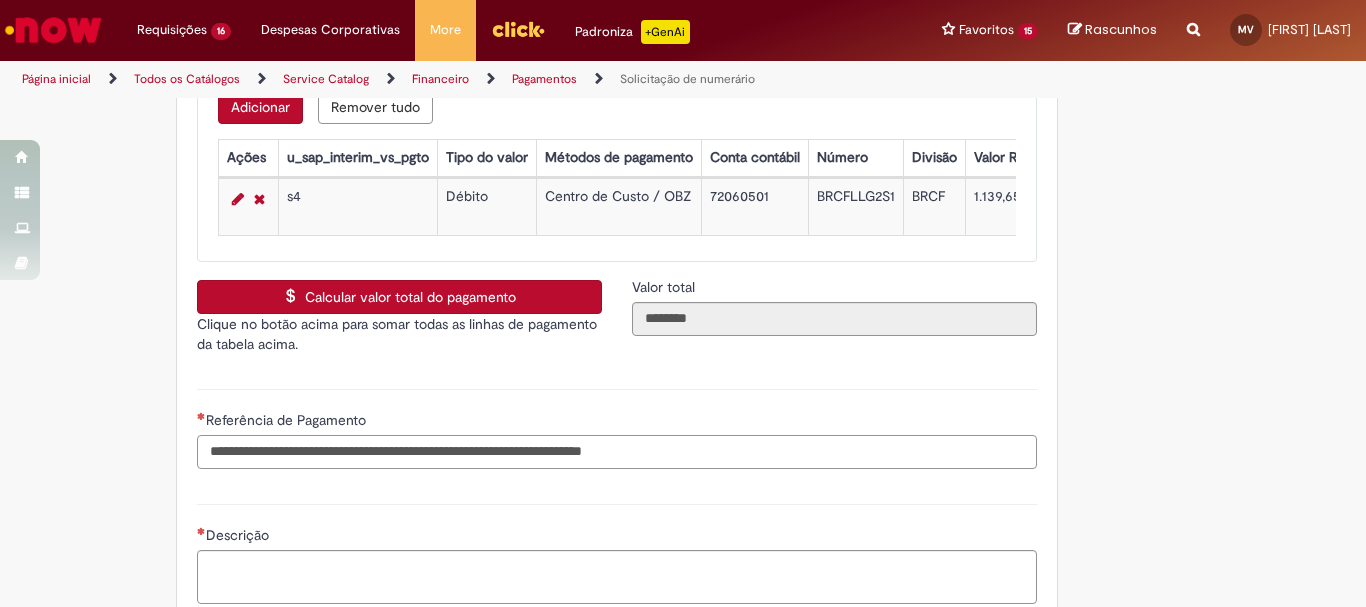 click on "Referência de Pagamento" at bounding box center (617, 452) 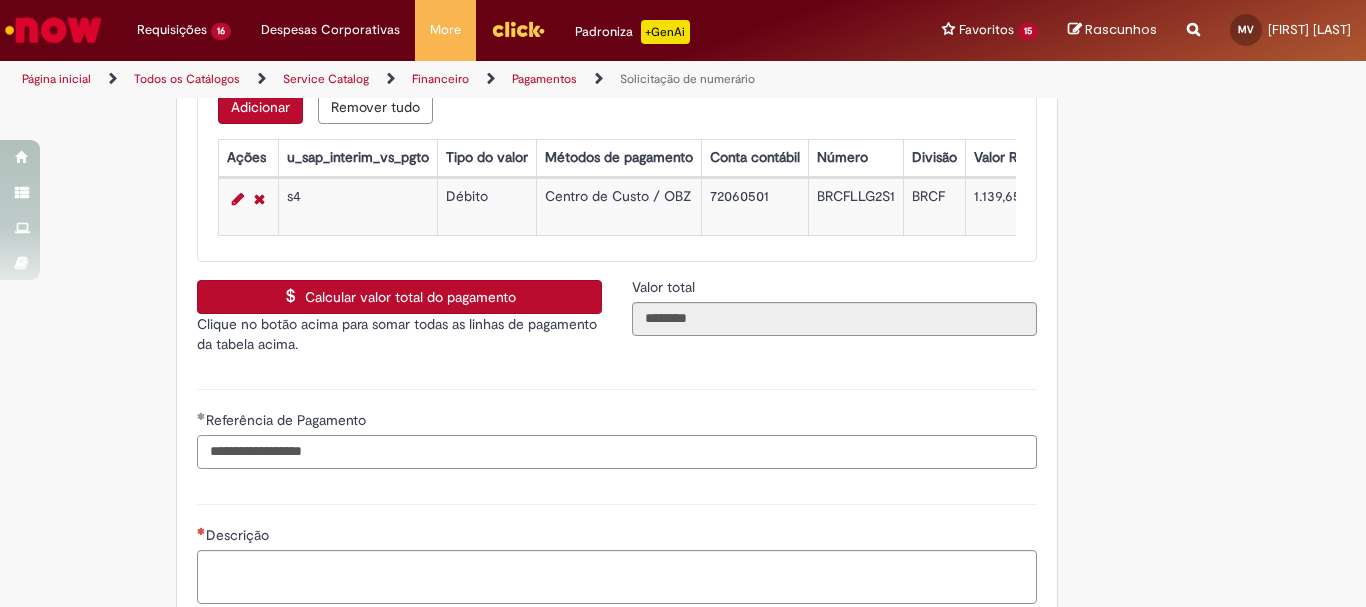 scroll, scrollTop: 4200, scrollLeft: 0, axis: vertical 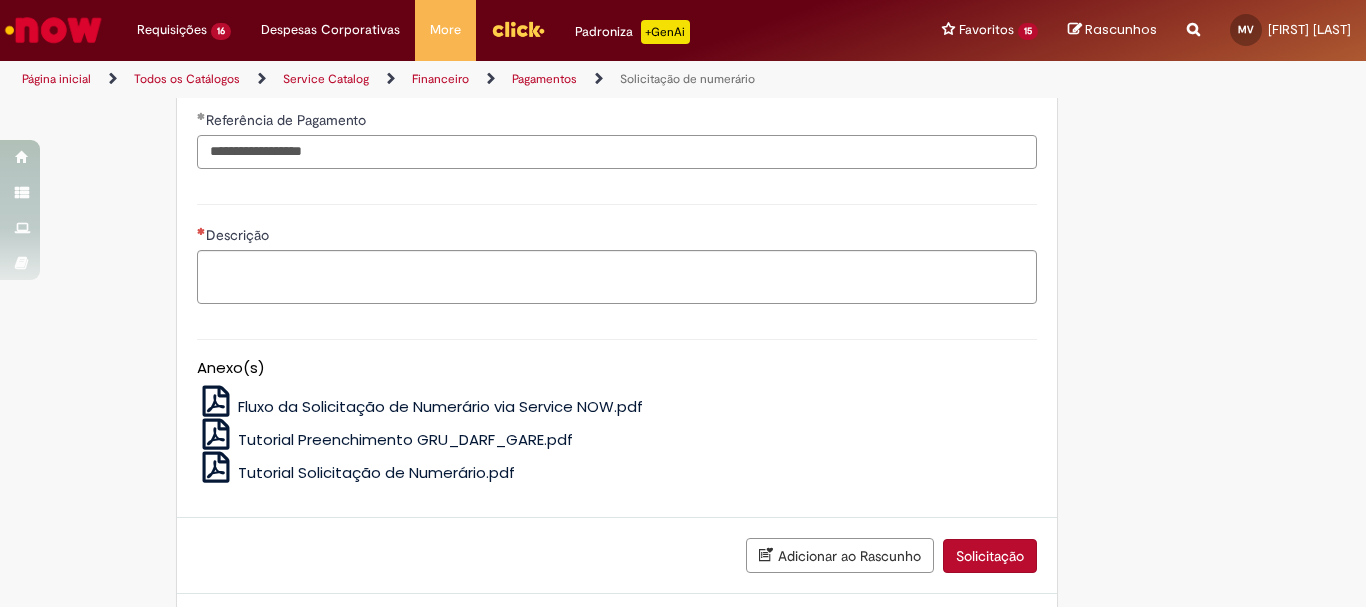 type on "**********" 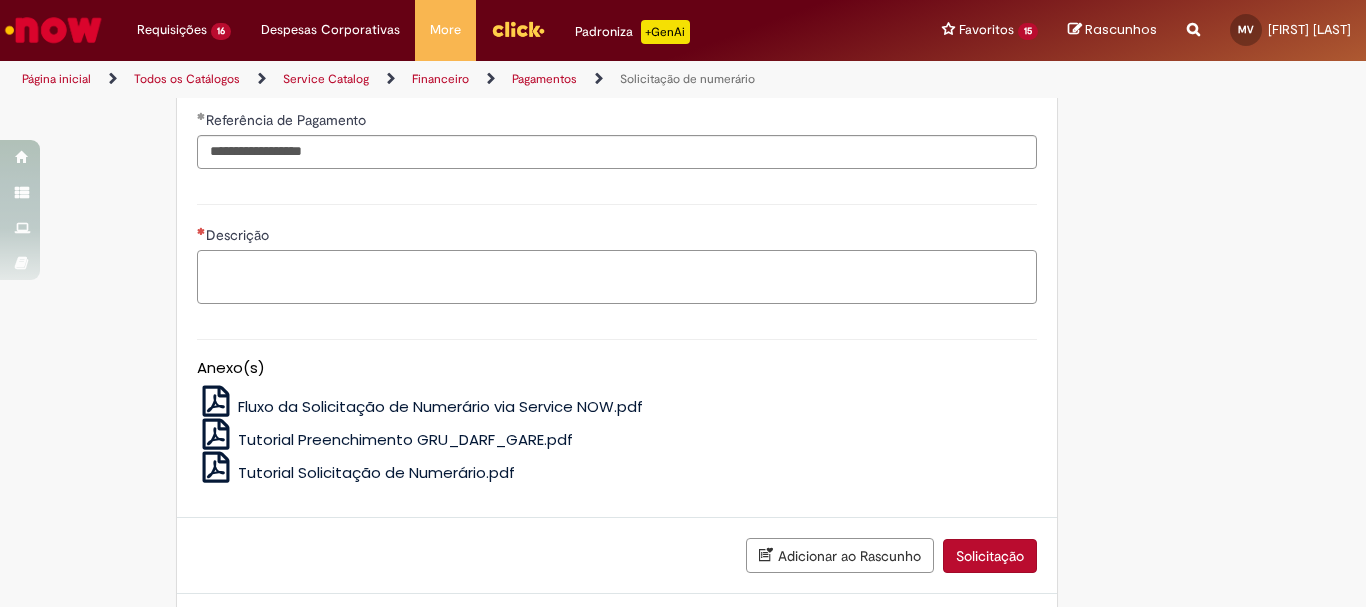 click on "Descrição" at bounding box center [617, 277] 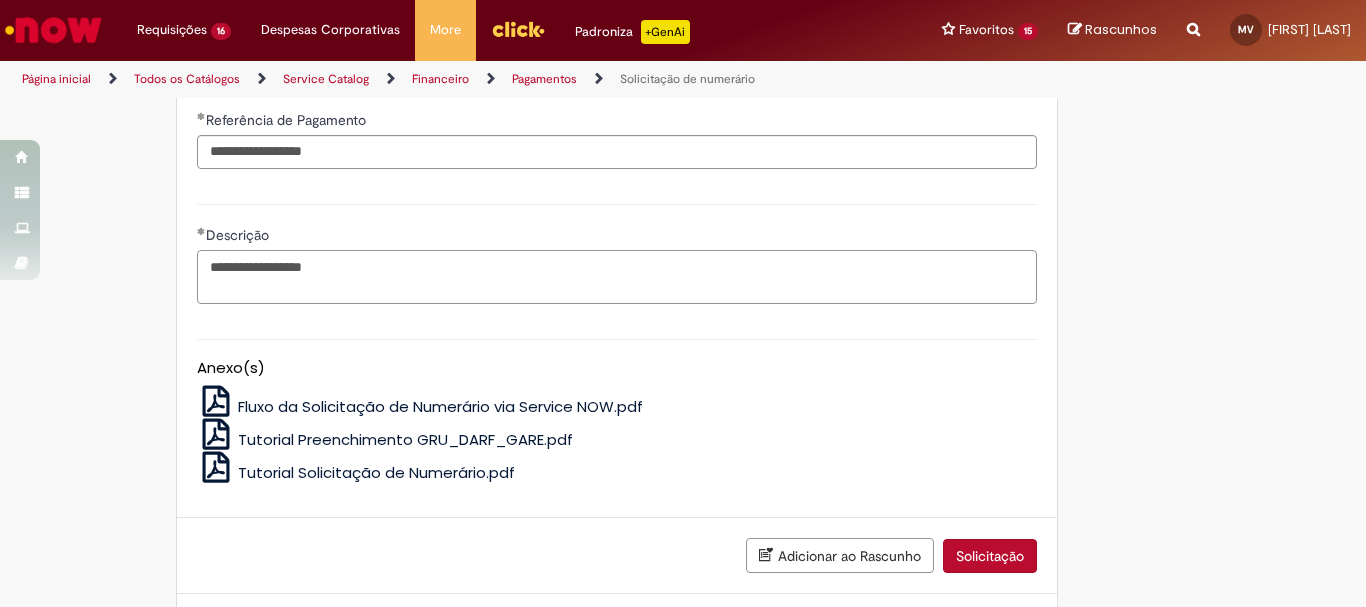 type on "**********" 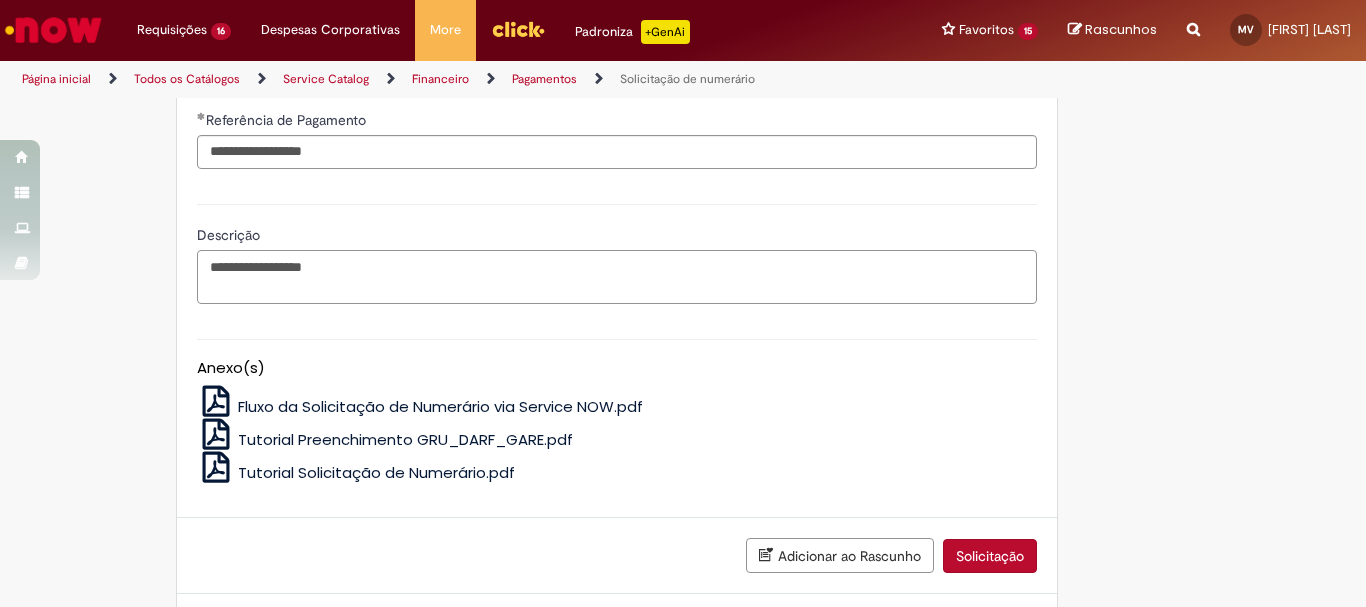 scroll, scrollTop: 4311, scrollLeft: 0, axis: vertical 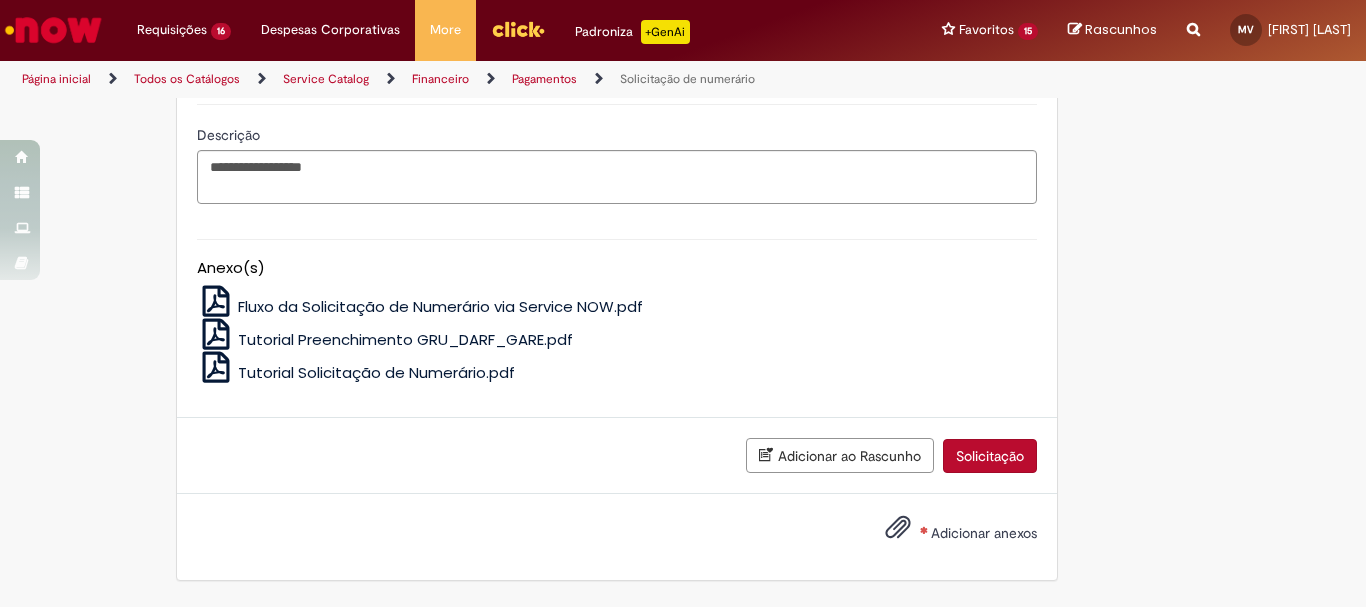 click at bounding box center [898, 528] 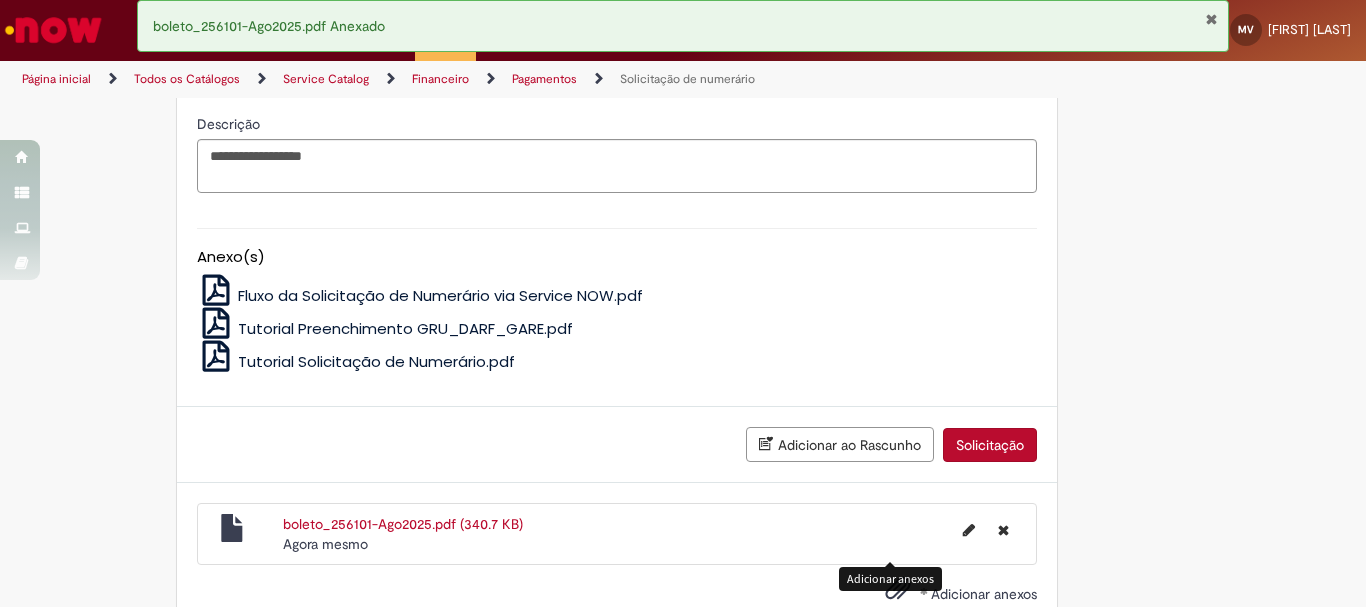 scroll, scrollTop: 4383, scrollLeft: 0, axis: vertical 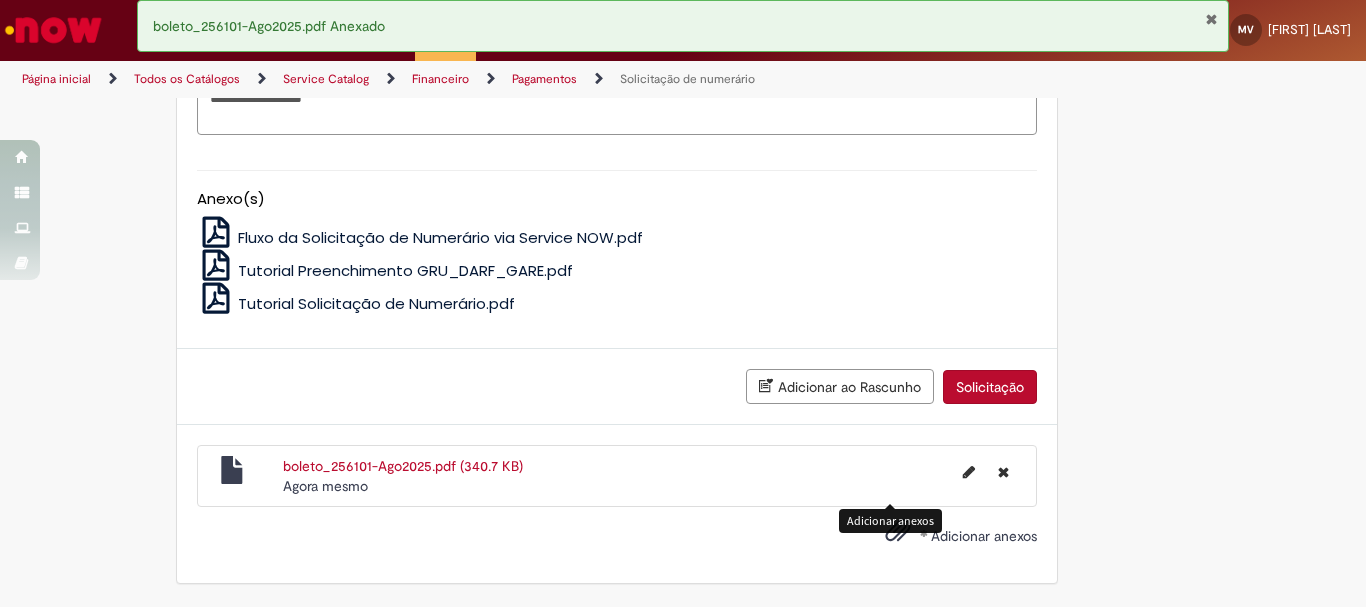 click on "Solicitação" at bounding box center [990, 387] 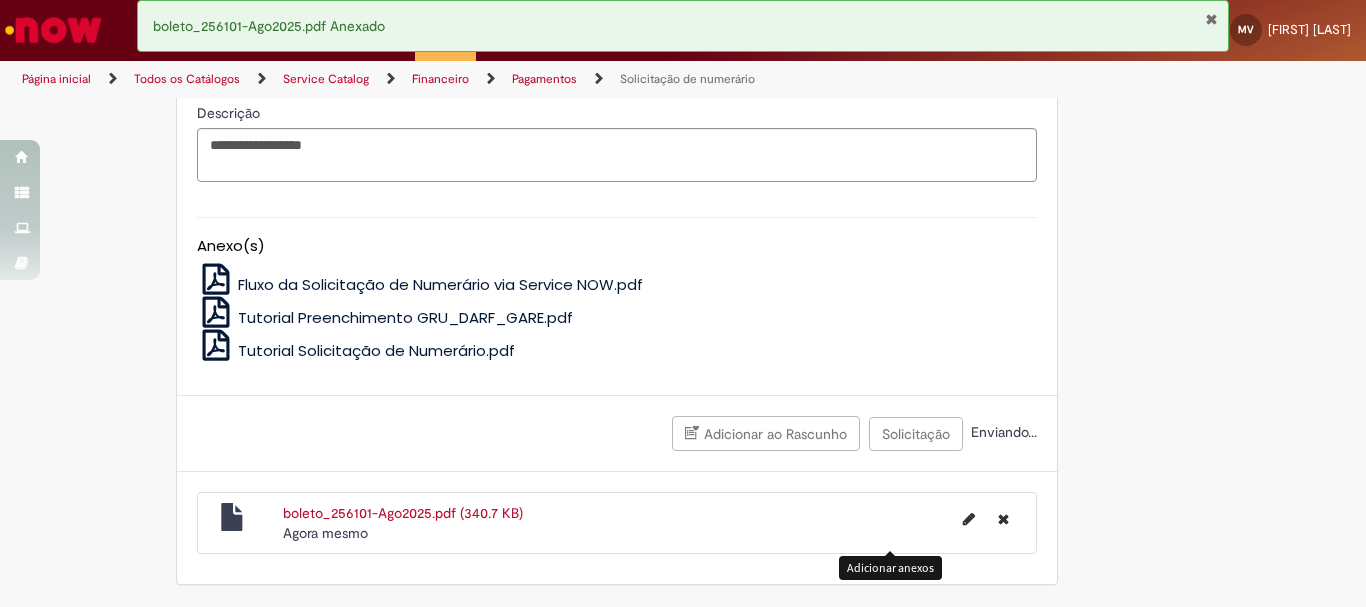 scroll, scrollTop: 4337, scrollLeft: 0, axis: vertical 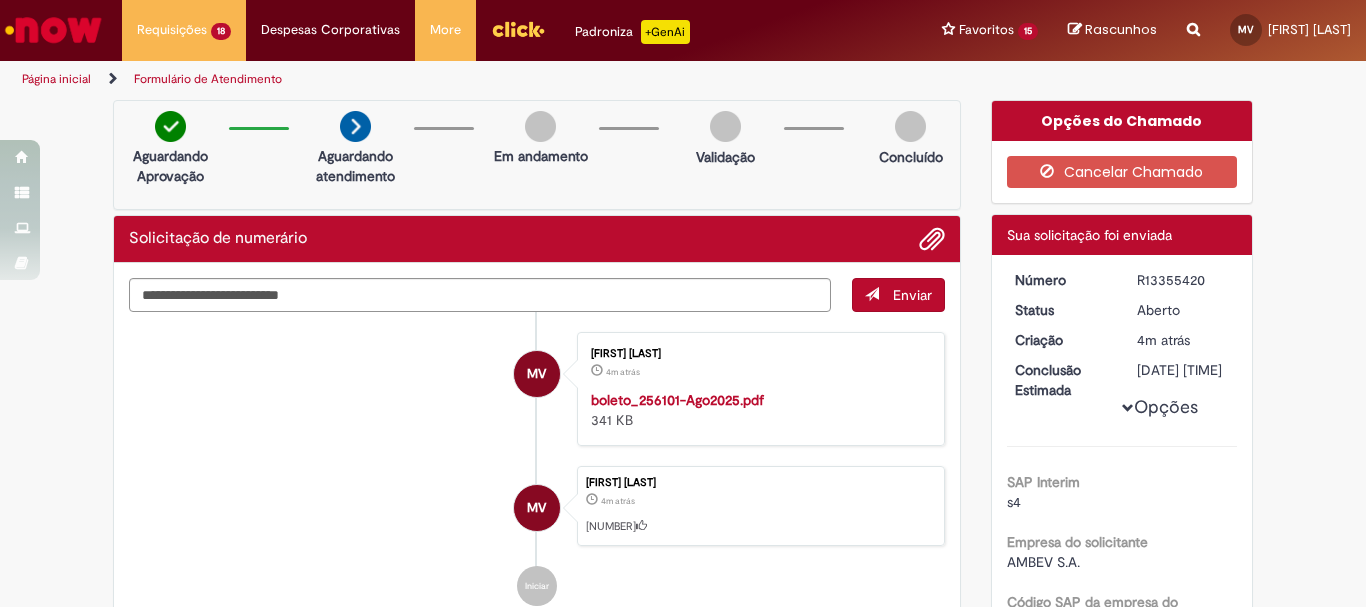 copy on "R13355420" 